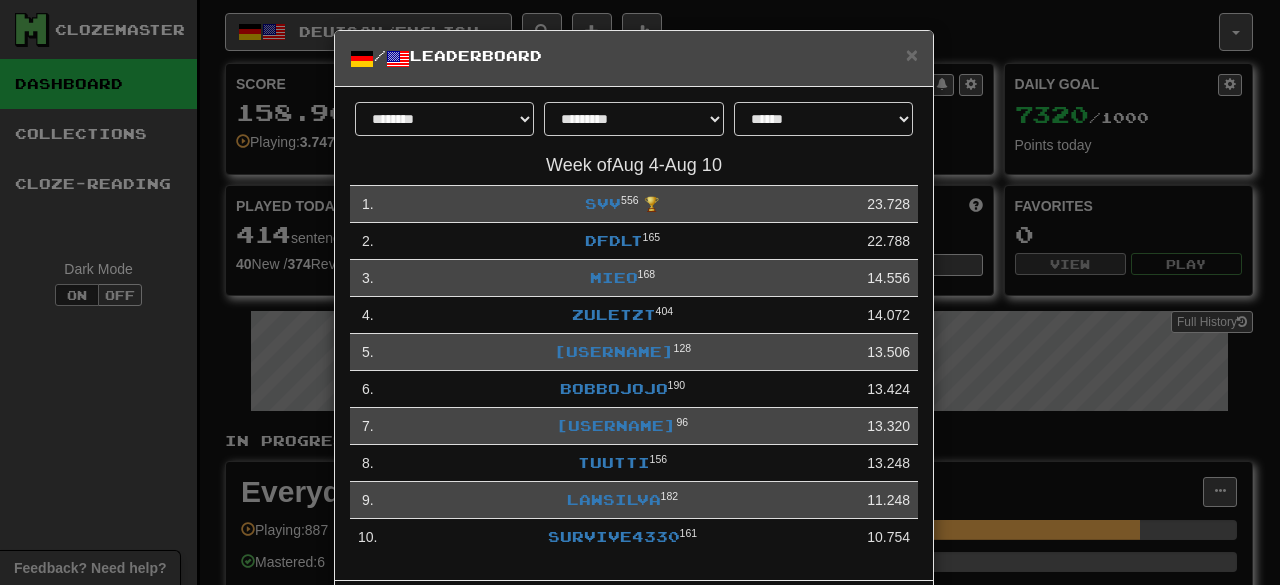 select on "**********" 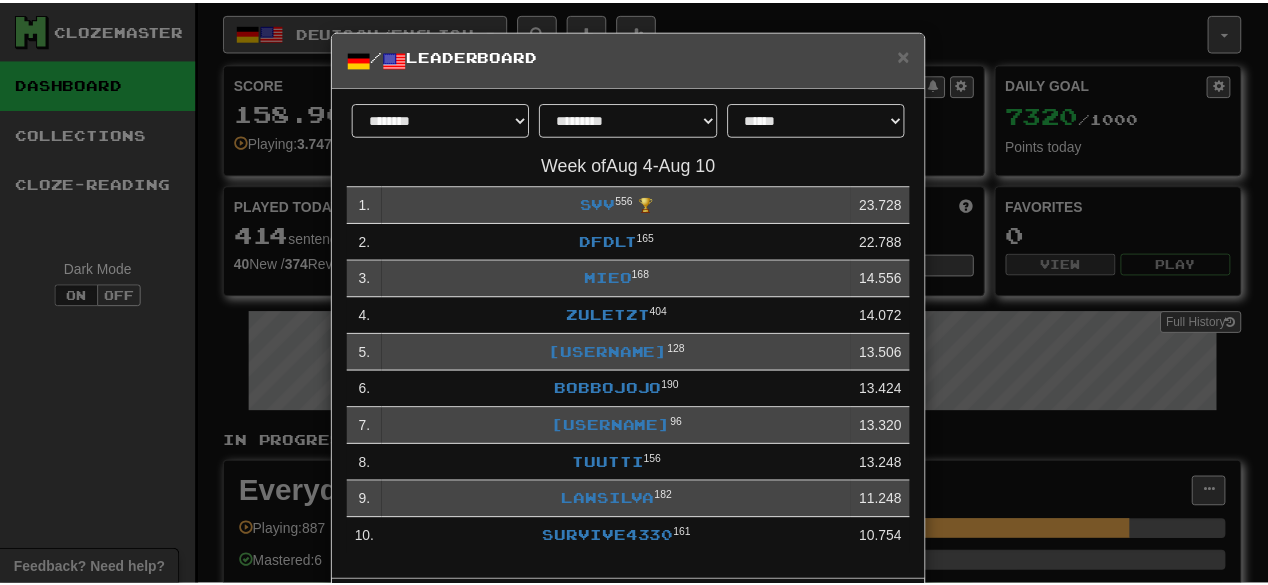 scroll, scrollTop: 0, scrollLeft: 0, axis: both 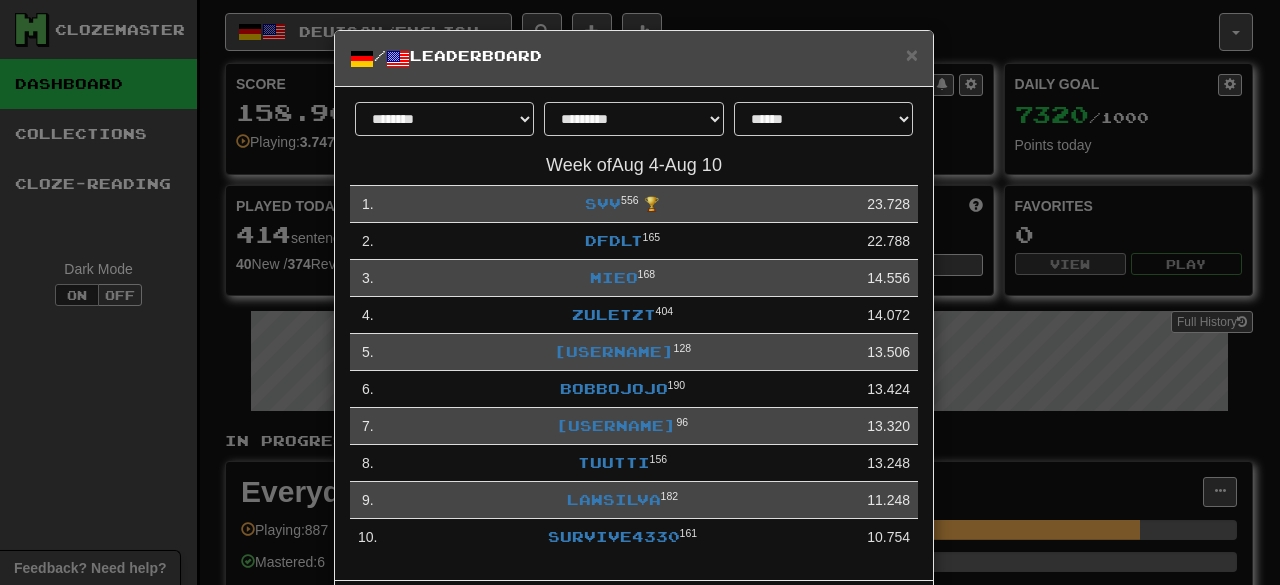 click on "Week of Aug 4 - Aug 10 1 . svv 556 🏆 23.728 2 . dfdlt 165 22.788 3 . mieo 168 14.556 4 . zuletzt 404 14.072 5 . [USERNAME] 128 13.506 6 . bobbojojo 190 13.424 7 . [USERNAME] 96 13.320 8 . Tuutti 156 13.248 9 . LawSilva 182 11.248 10 . Survive4330 161 10.754 Close" at bounding box center [640, 292] 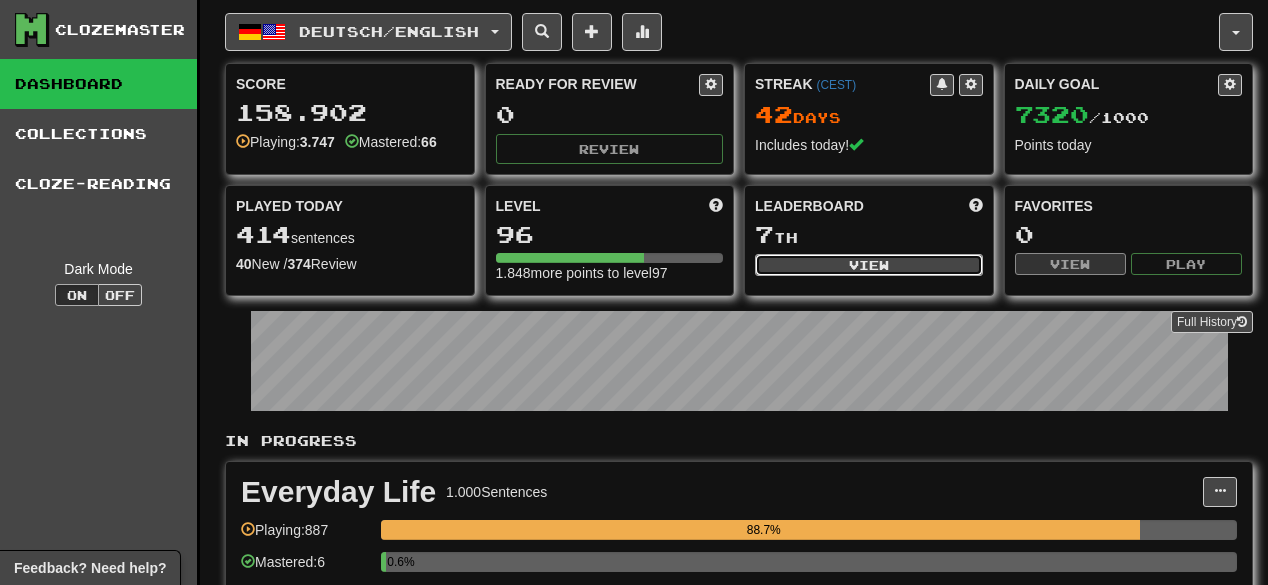 click on "View" at bounding box center (869, 265) 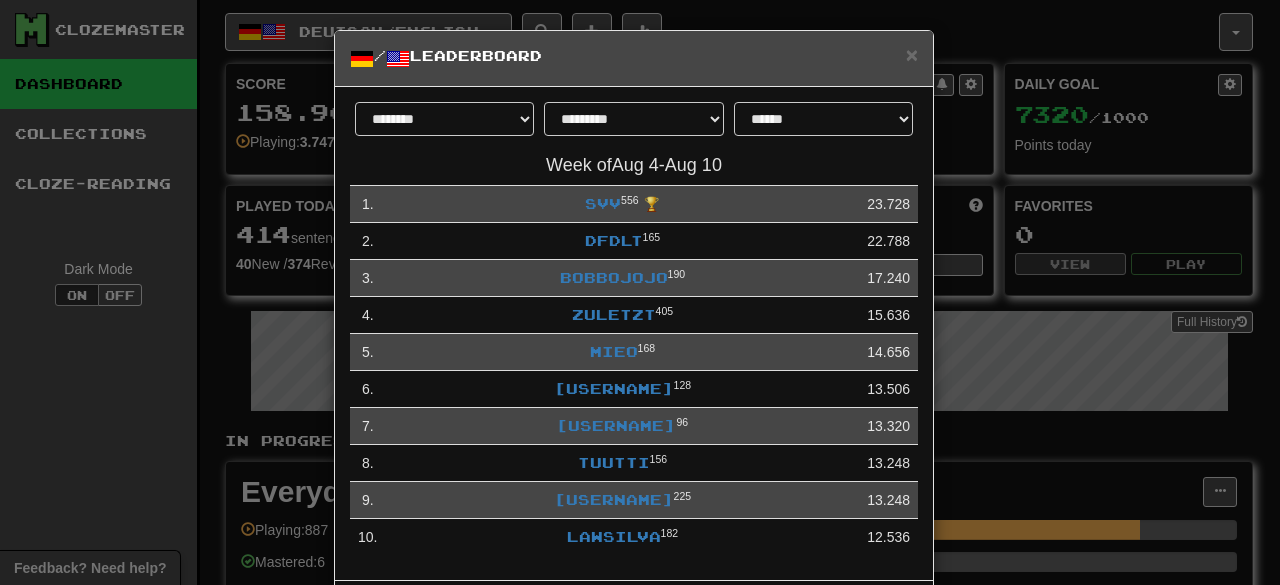 click on "**********" at bounding box center [640, 292] 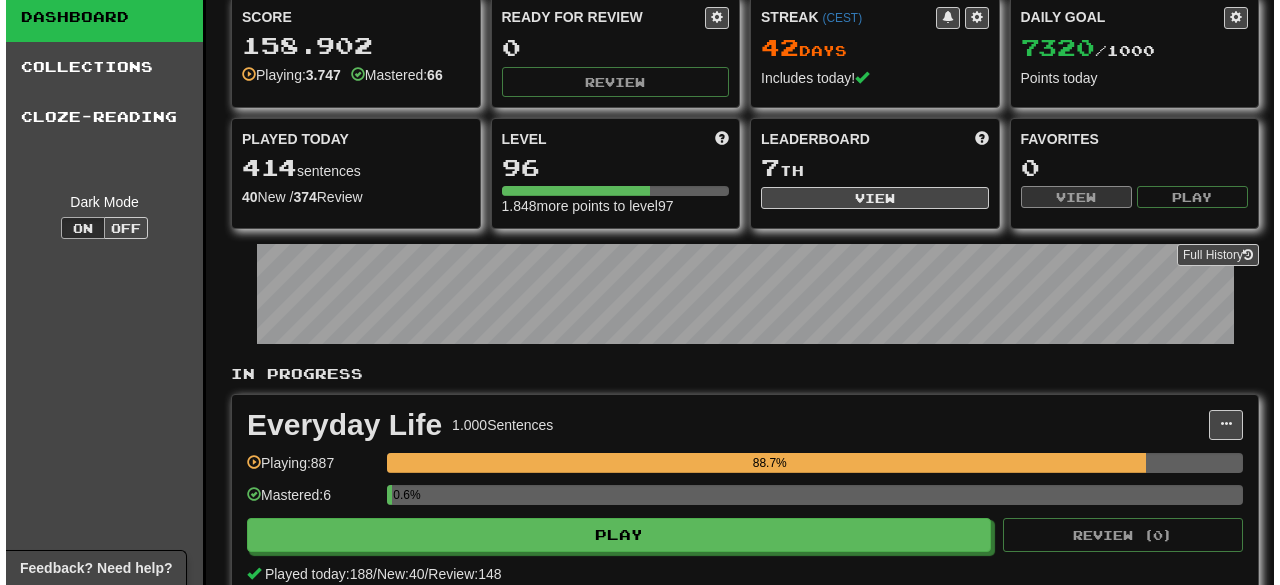 scroll, scrollTop: 160, scrollLeft: 0, axis: vertical 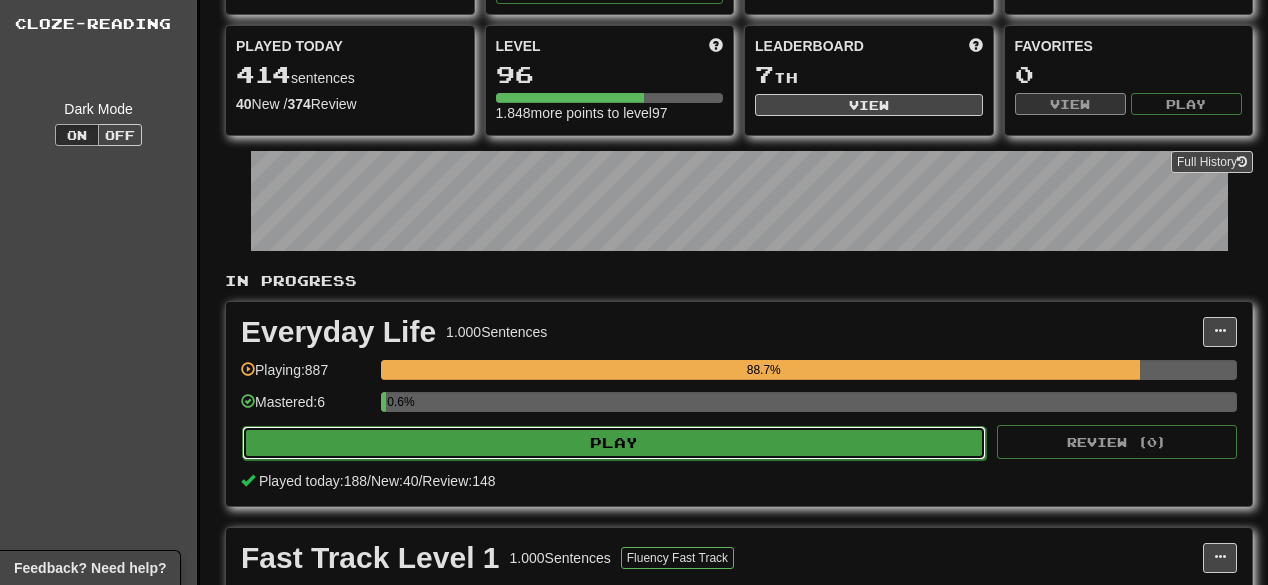 click on "Play" at bounding box center [614, 443] 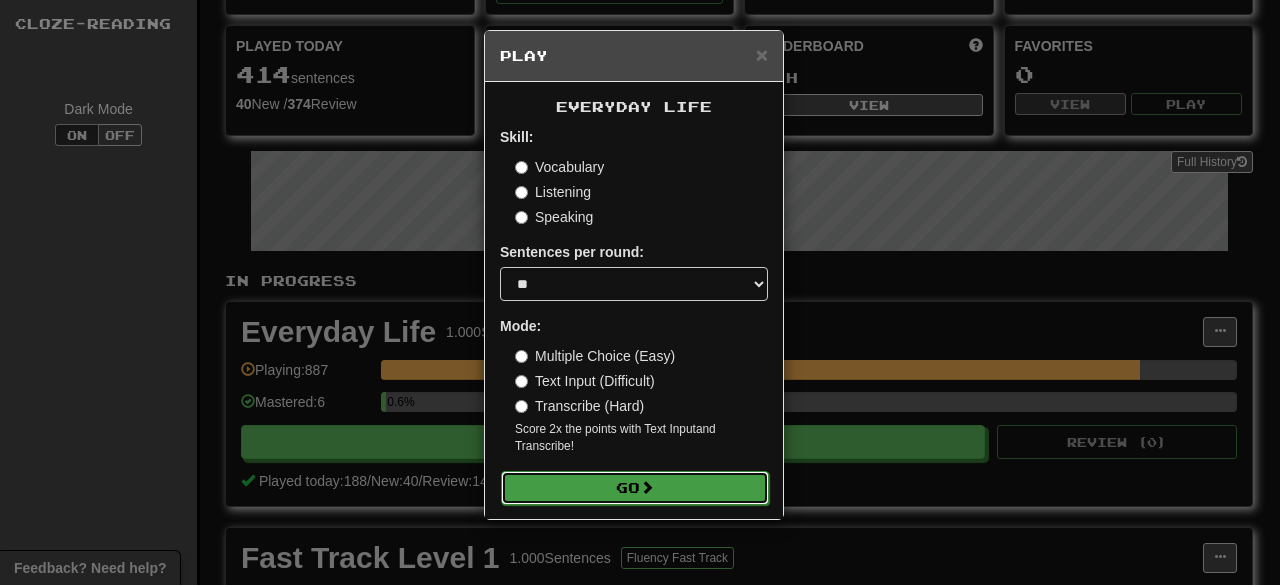 click on "Go" at bounding box center (635, 488) 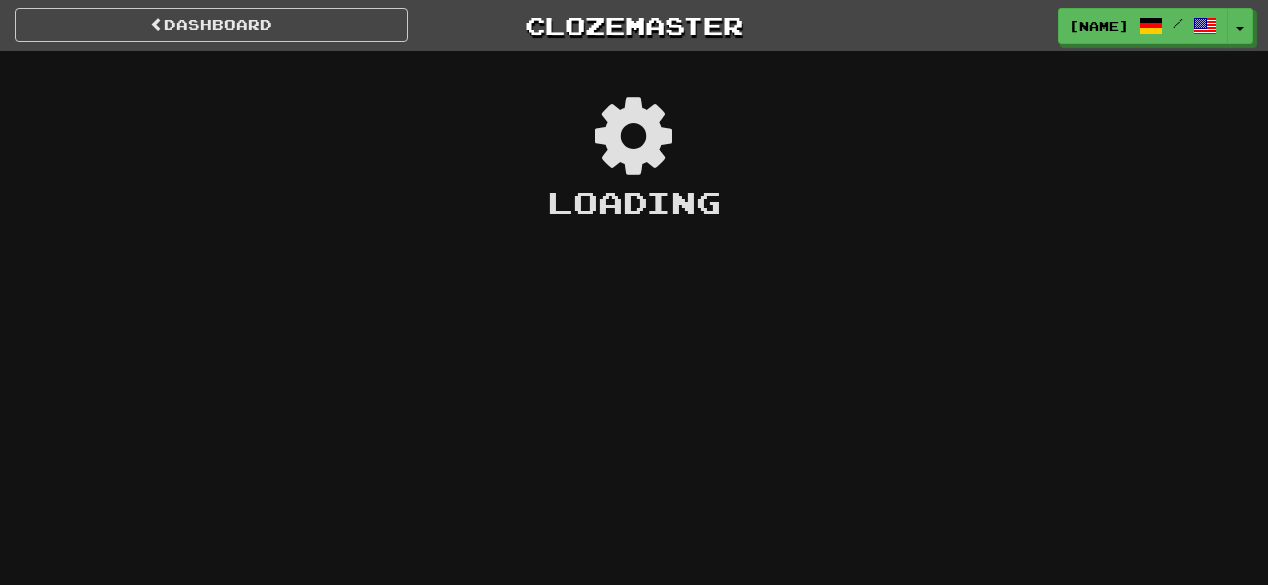 scroll, scrollTop: 0, scrollLeft: 0, axis: both 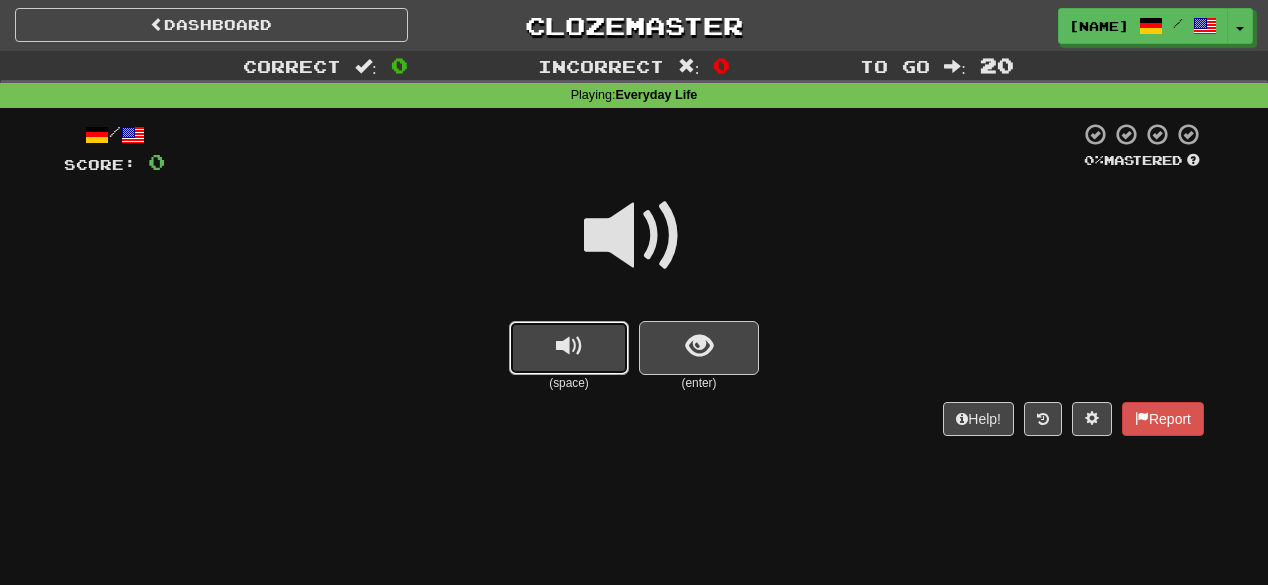 click at bounding box center [569, 346] 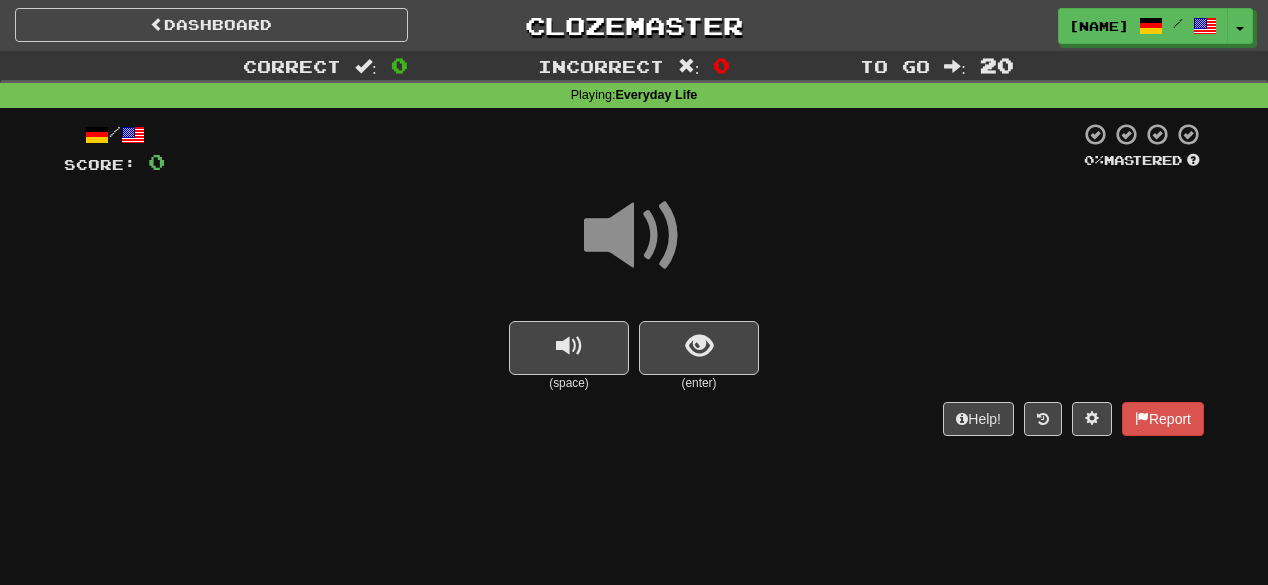 click at bounding box center [634, 249] 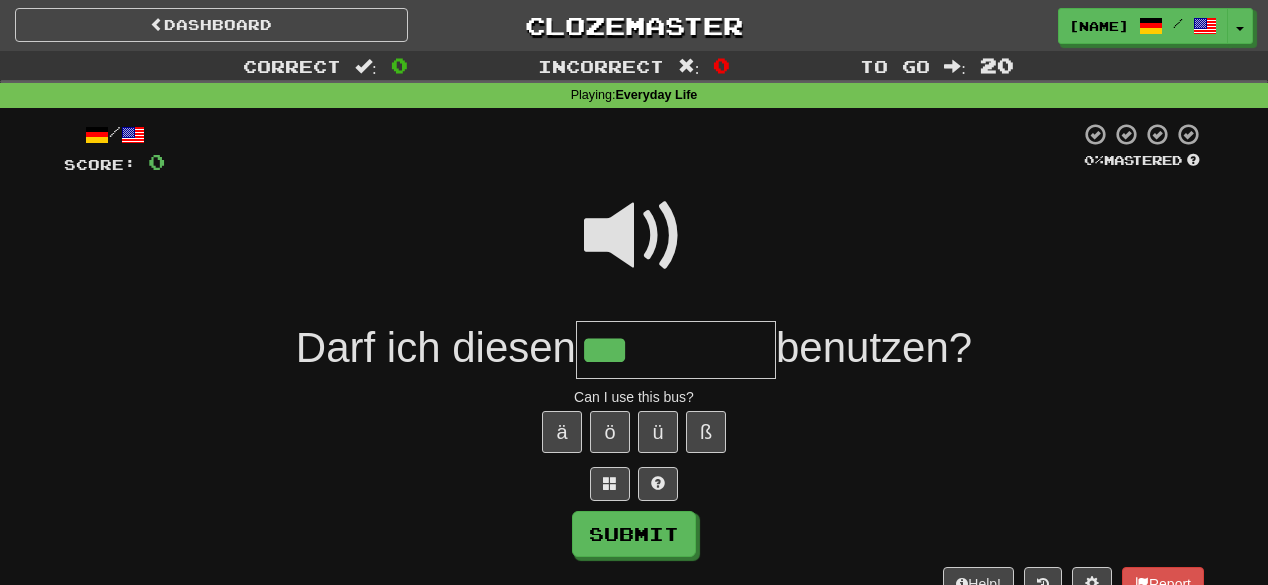type on "***" 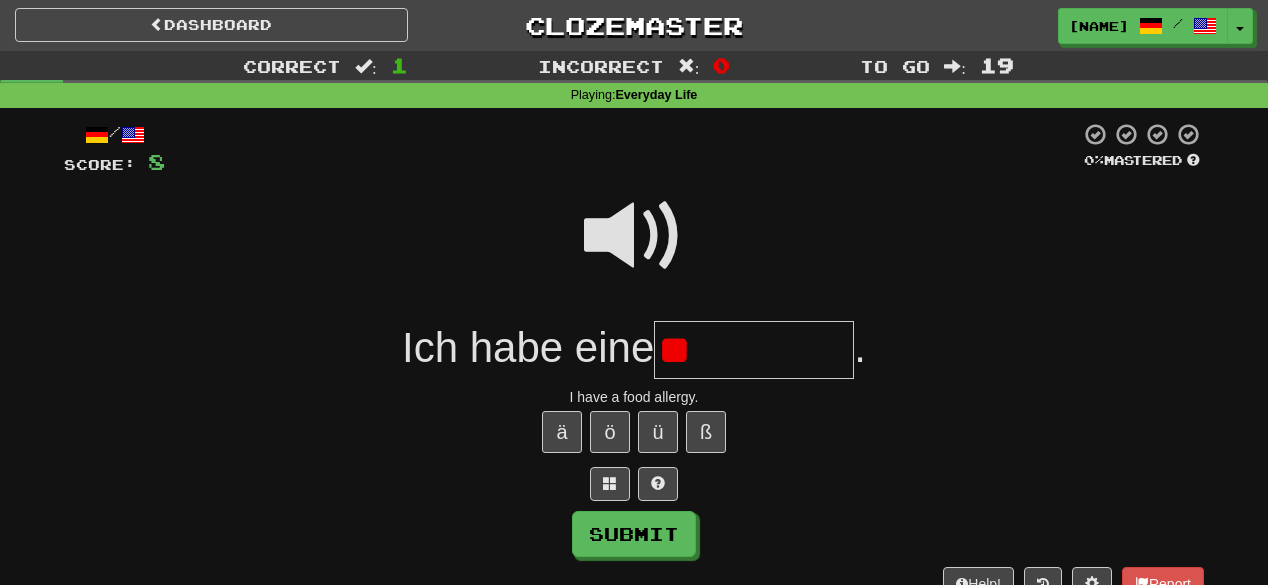 type on "*" 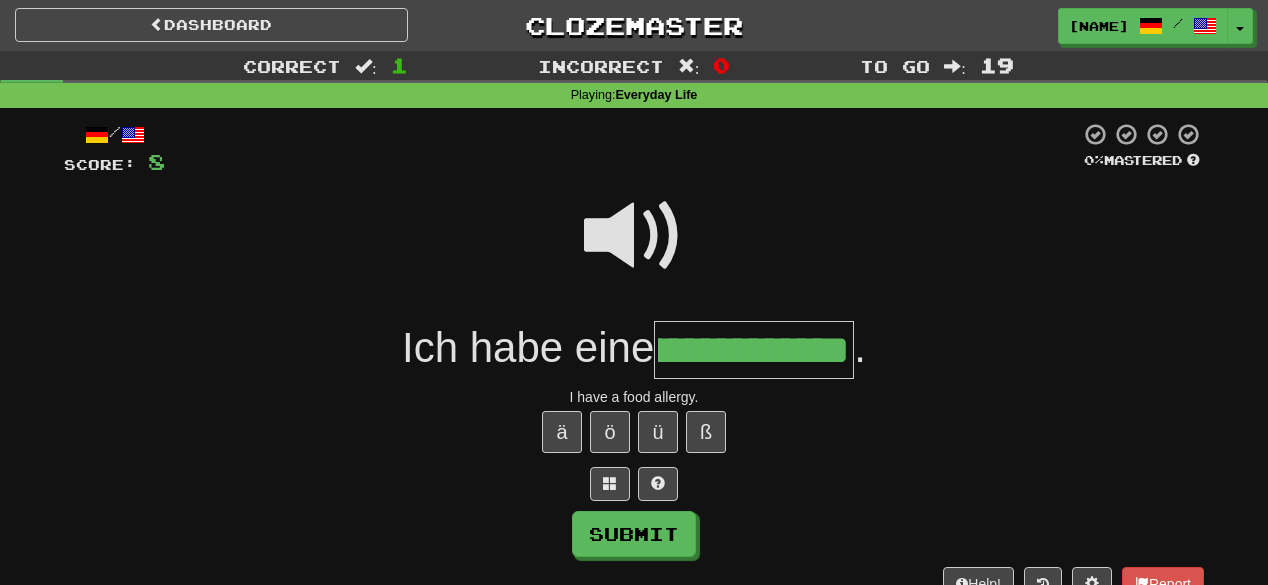 scroll, scrollTop: 0, scrollLeft: 180, axis: horizontal 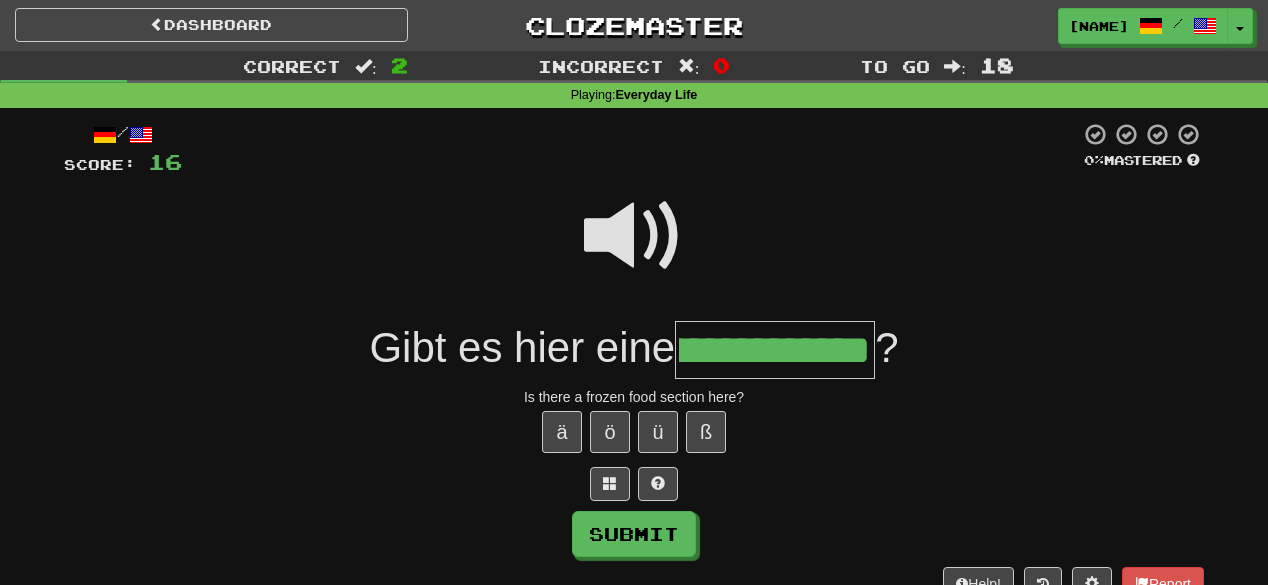 type on "**********" 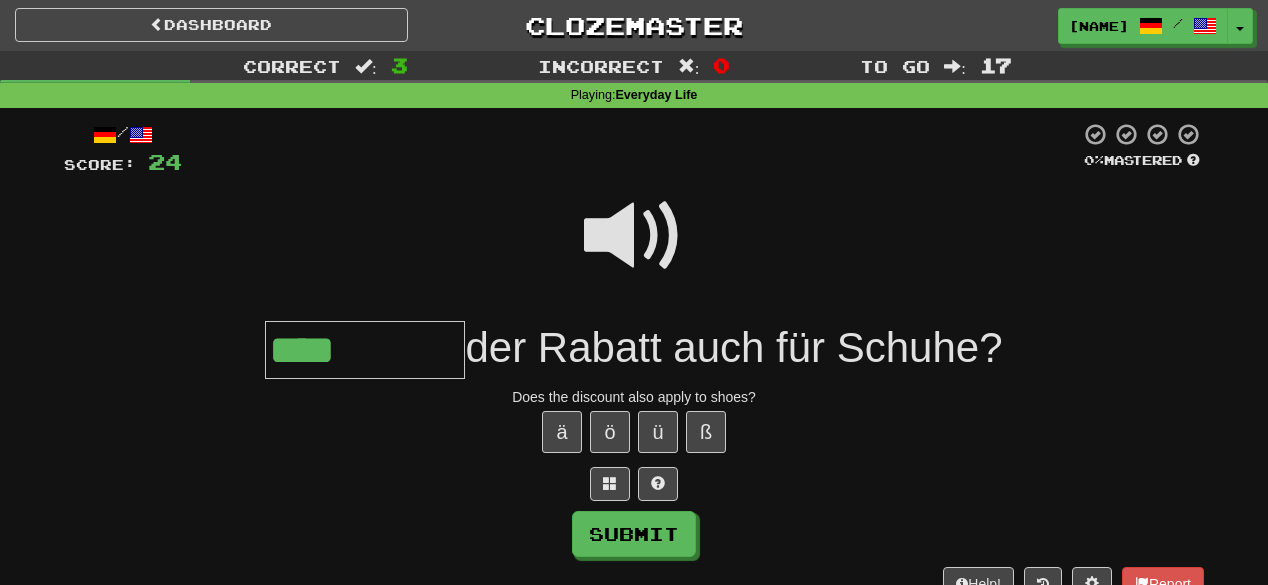 type on "****" 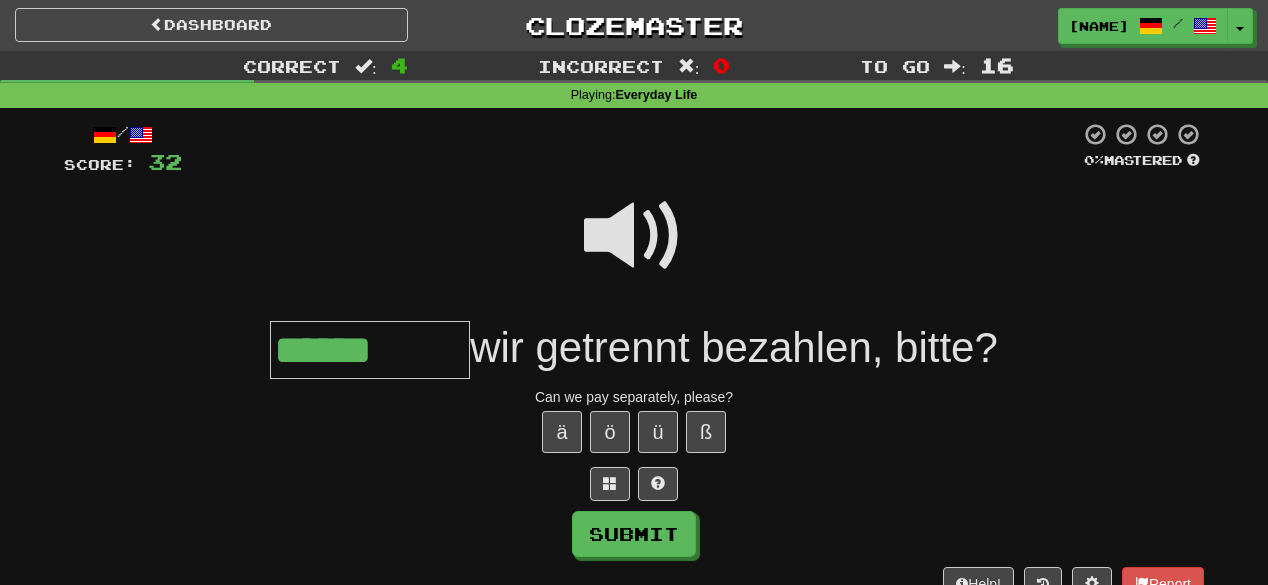 type on "******" 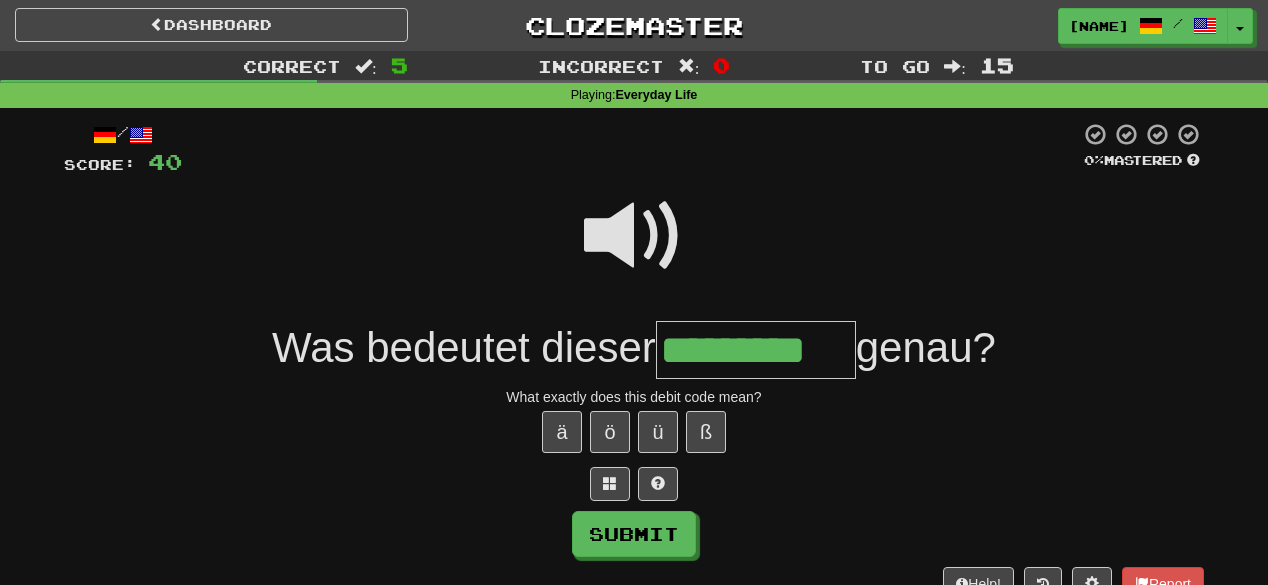 scroll, scrollTop: 0, scrollLeft: 20, axis: horizontal 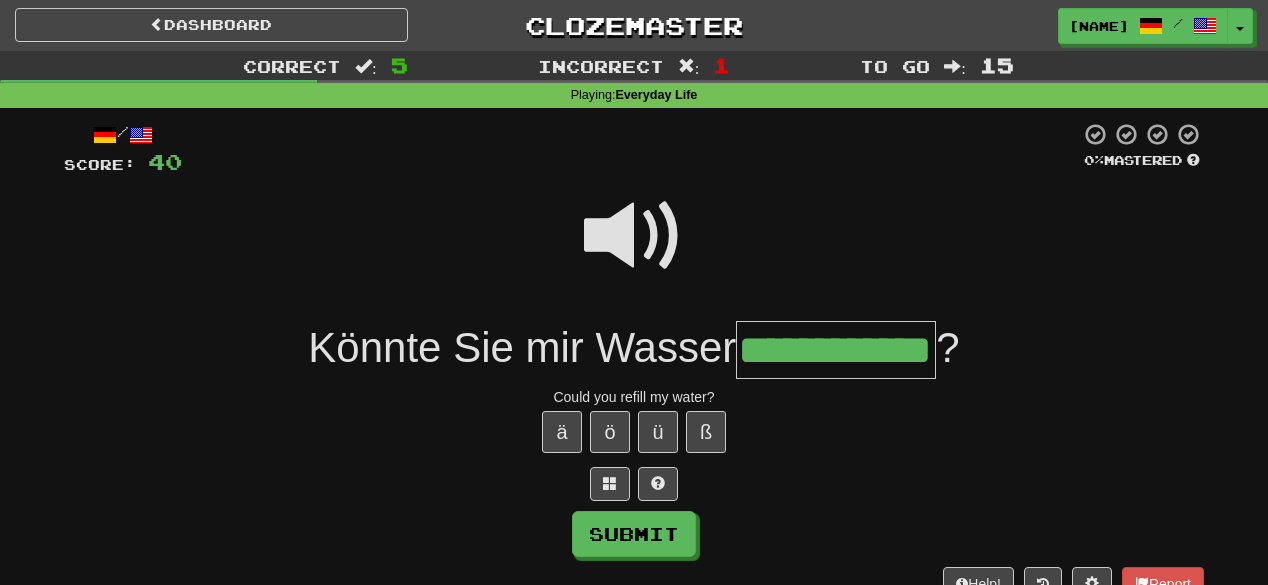 type on "**********" 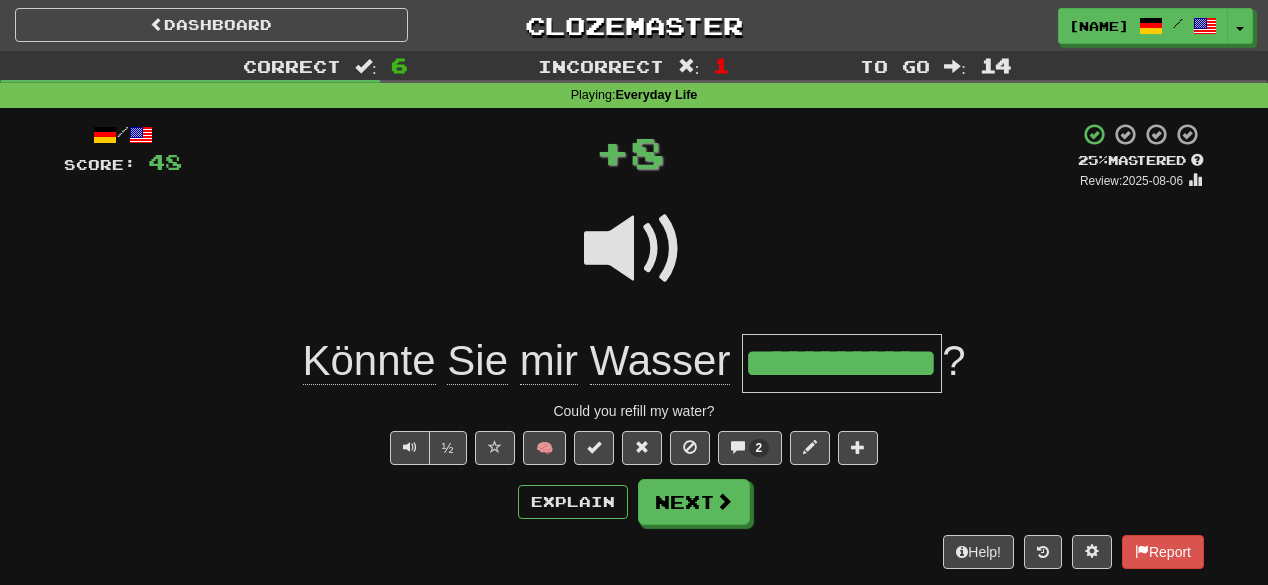 scroll, scrollTop: 0, scrollLeft: 0, axis: both 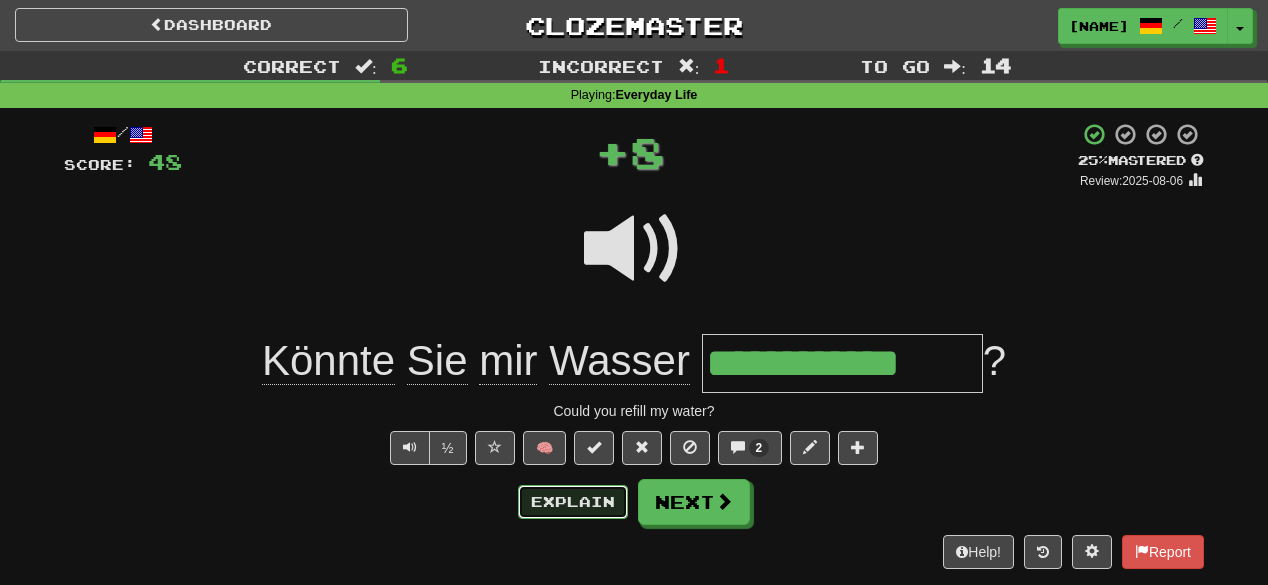 click on "Explain" at bounding box center (573, 502) 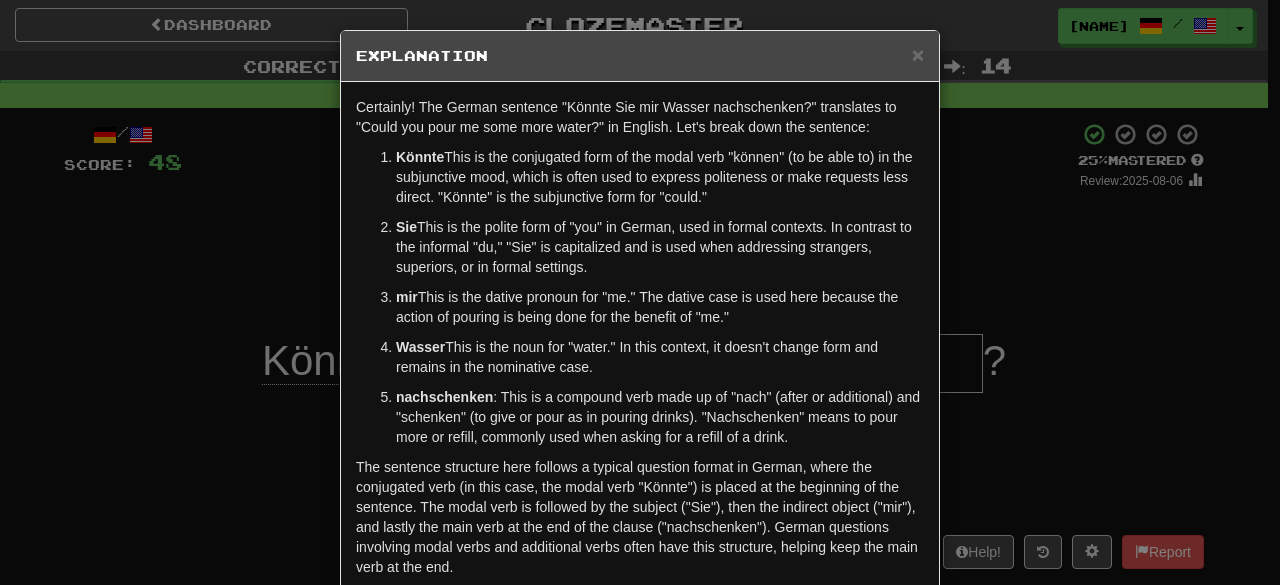 click on "nachschenken" at bounding box center [444, 397] 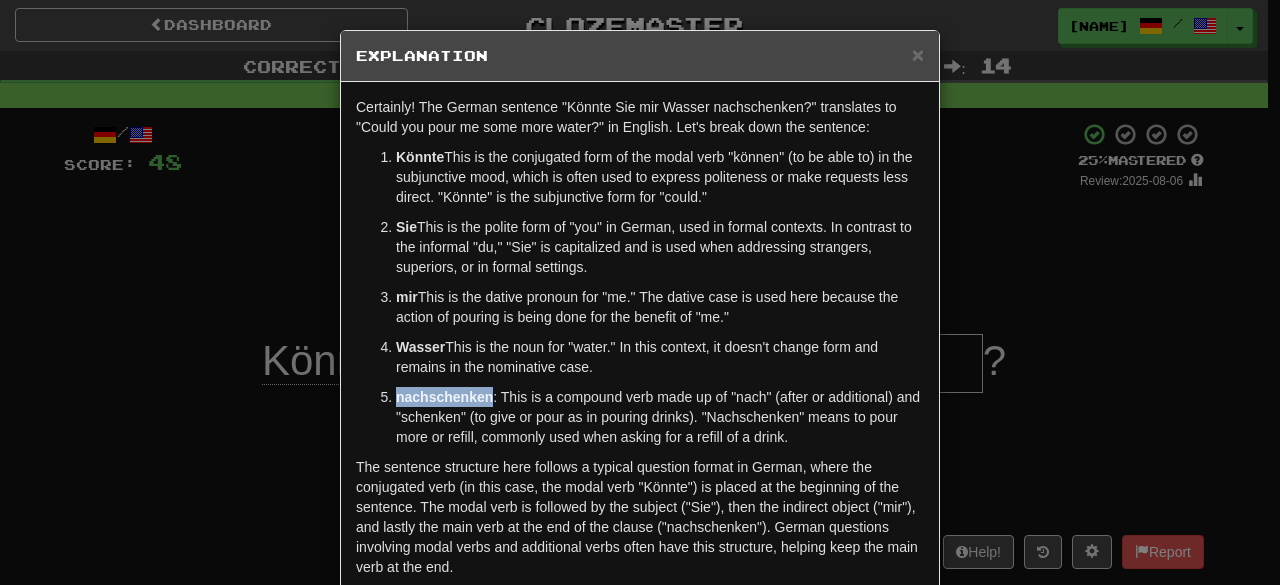 click on "nachschenken" at bounding box center (444, 397) 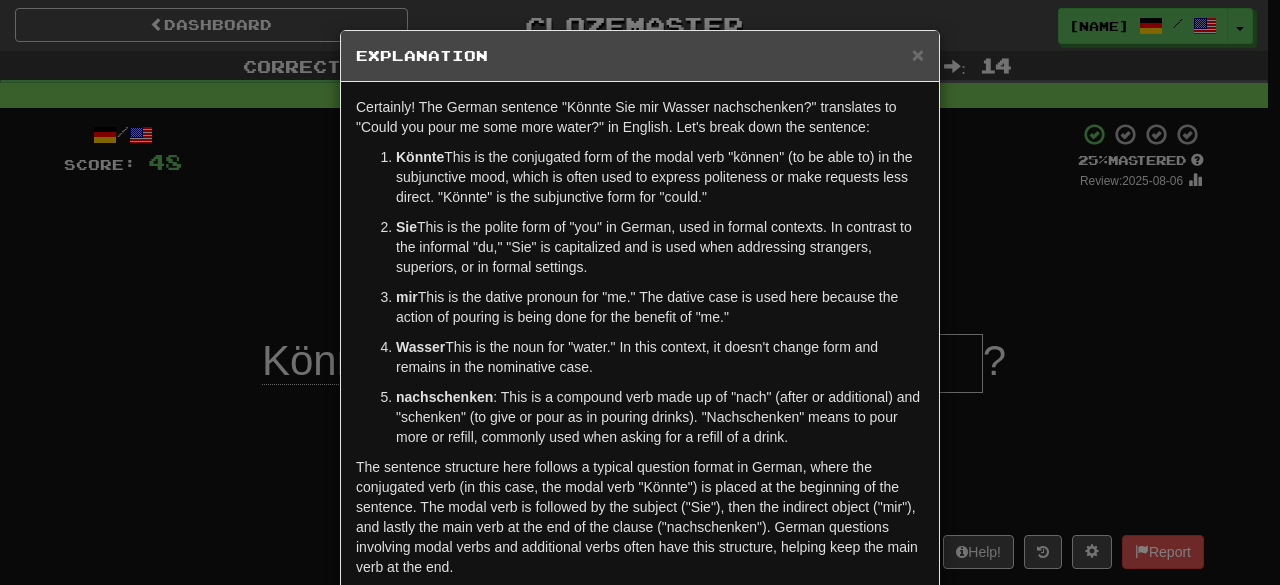 click on "× Explanation Certainly! The German sentence "Könnte Sie mir Wasser nachschenken?" translates to "Could you pour me some more water?" in English. Let's break down the sentence:
Könnte : This is the conjugated form of the modal verb "können" (to be able to) in the subjunctive mood, which is often used to express politeness or make requests less direct. "Könnte" is the subjunctive form for "could."
Sie : This is the polite form of "you" in German, used in formal contexts. In contrast to the informal "du," "Sie" is capitalized and is used when addressing strangers, superiors, or in formal settings.
mir : This is the dative pronoun for "me." The dative case is used here because the action of pouring is being done for the benefit of "me."
Wasser : This is the noun for "water." In this context, it doesn't change form and remains in the nominative case.
nachschenken
In beta. Generated by ChatGPT. Like it? Hate it?  Let us know ! Close" at bounding box center (640, 292) 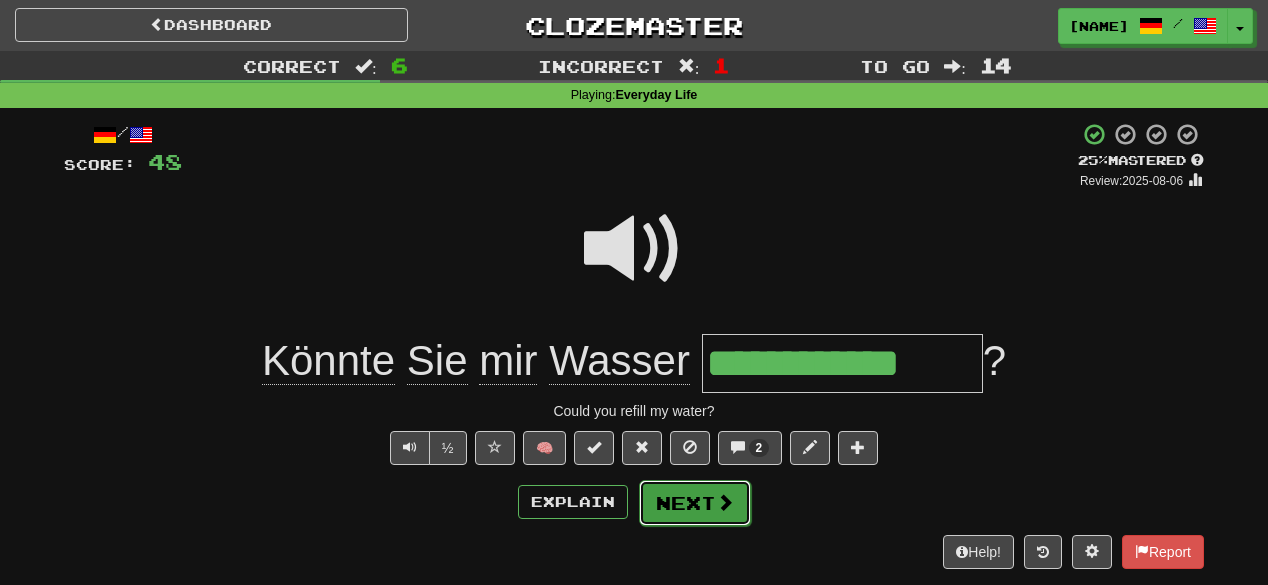 click on "Next" at bounding box center [695, 503] 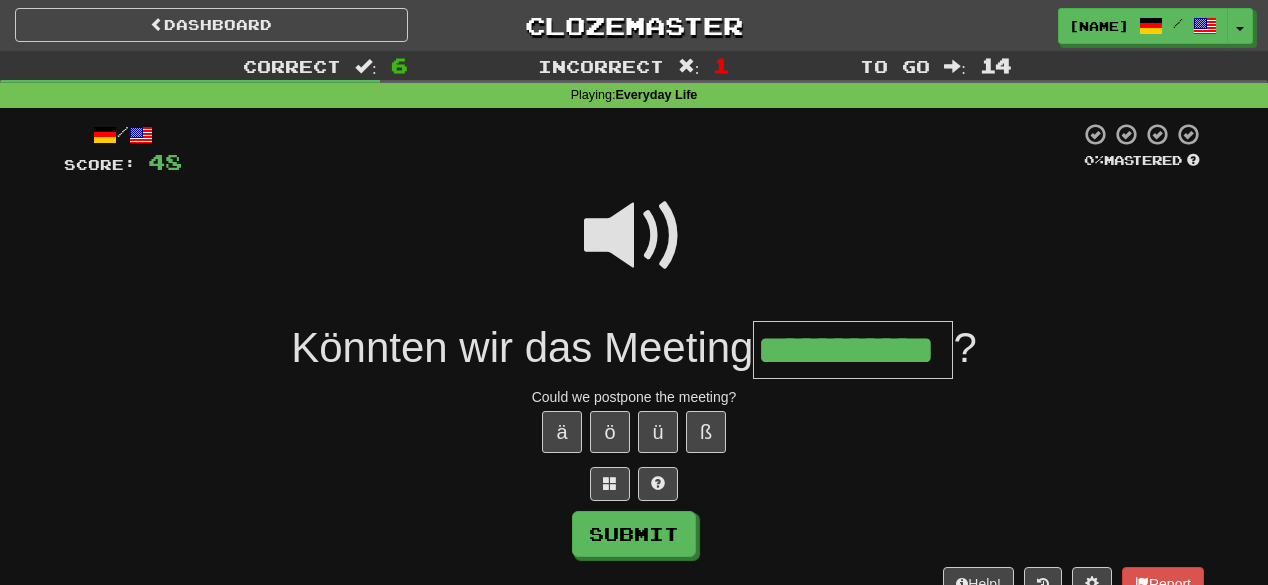 scroll, scrollTop: 0, scrollLeft: 33, axis: horizontal 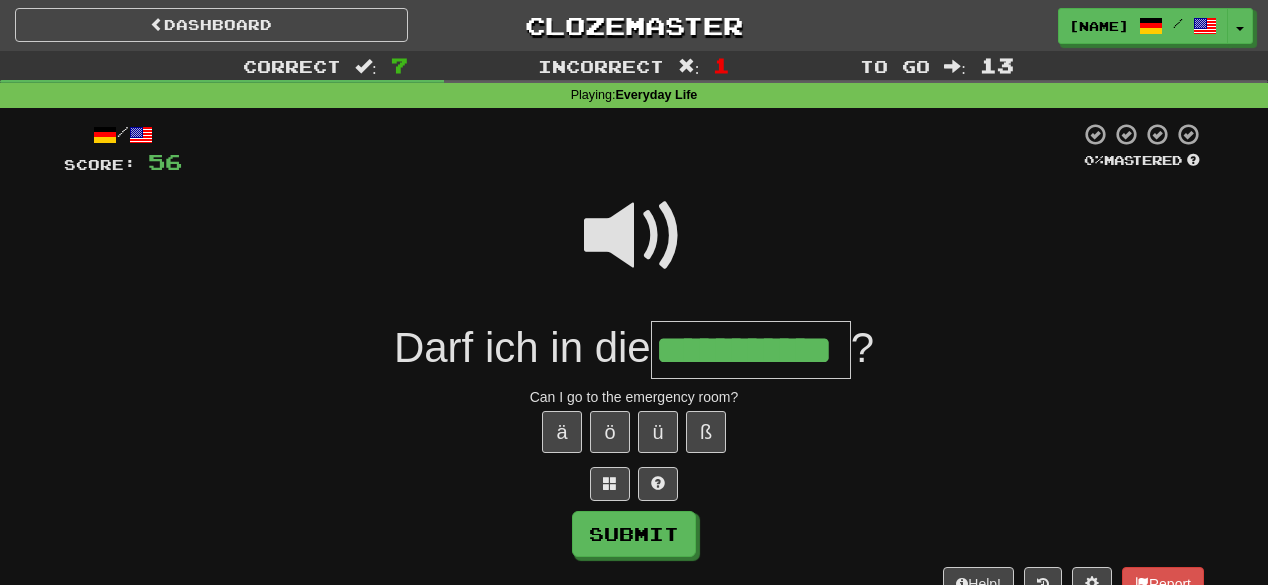 type on "**********" 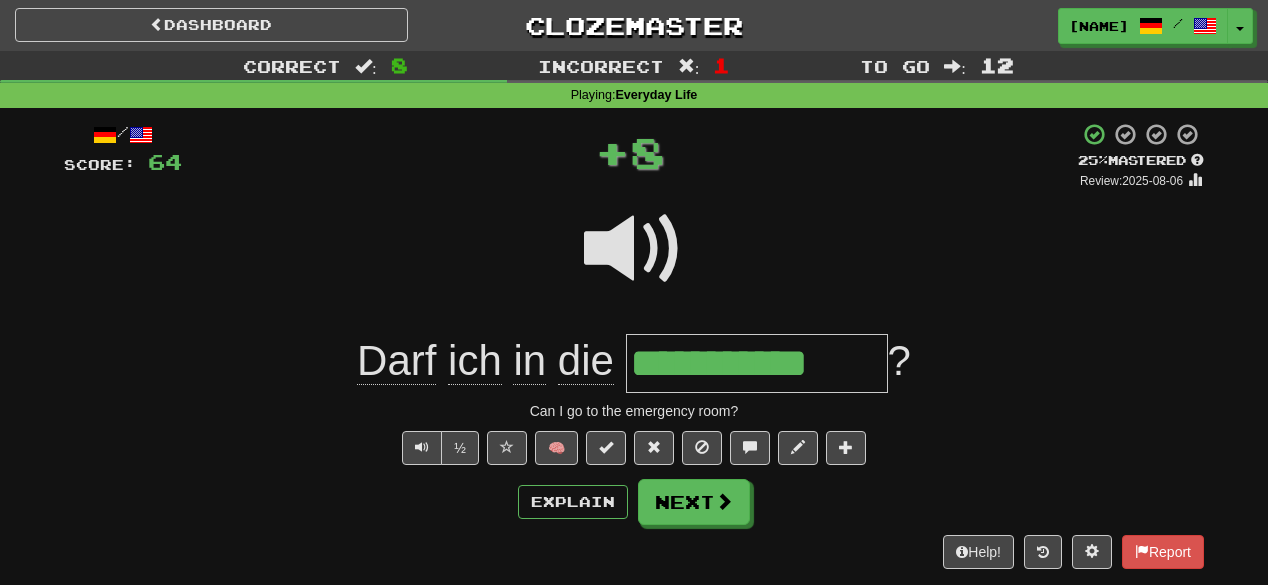 scroll, scrollTop: 0, scrollLeft: 0, axis: both 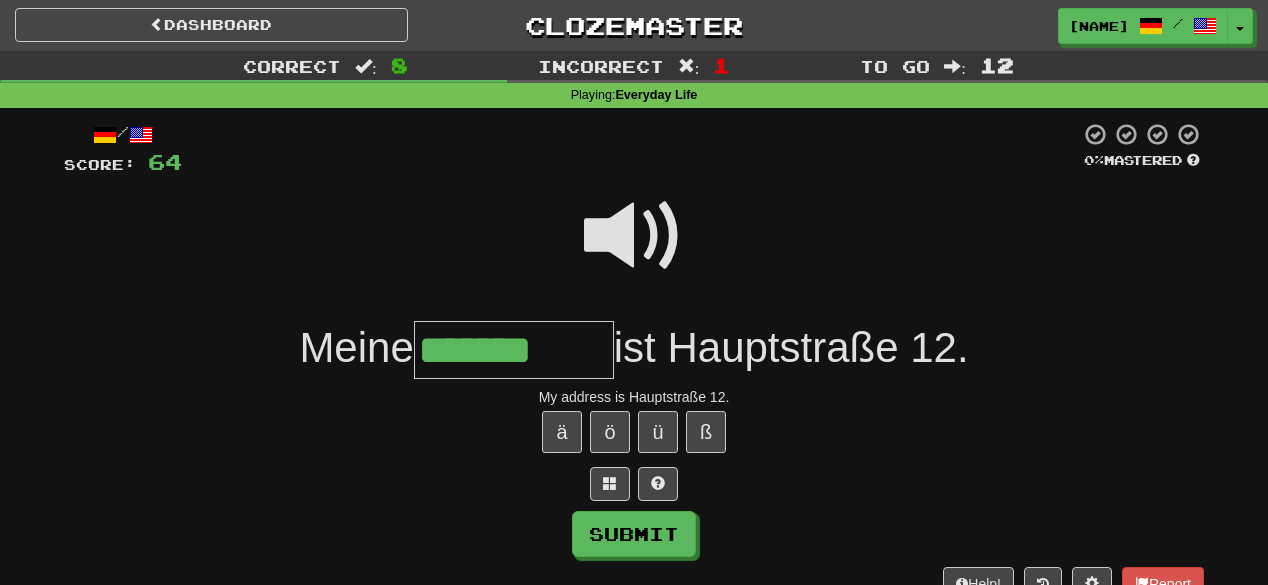 type on "*******" 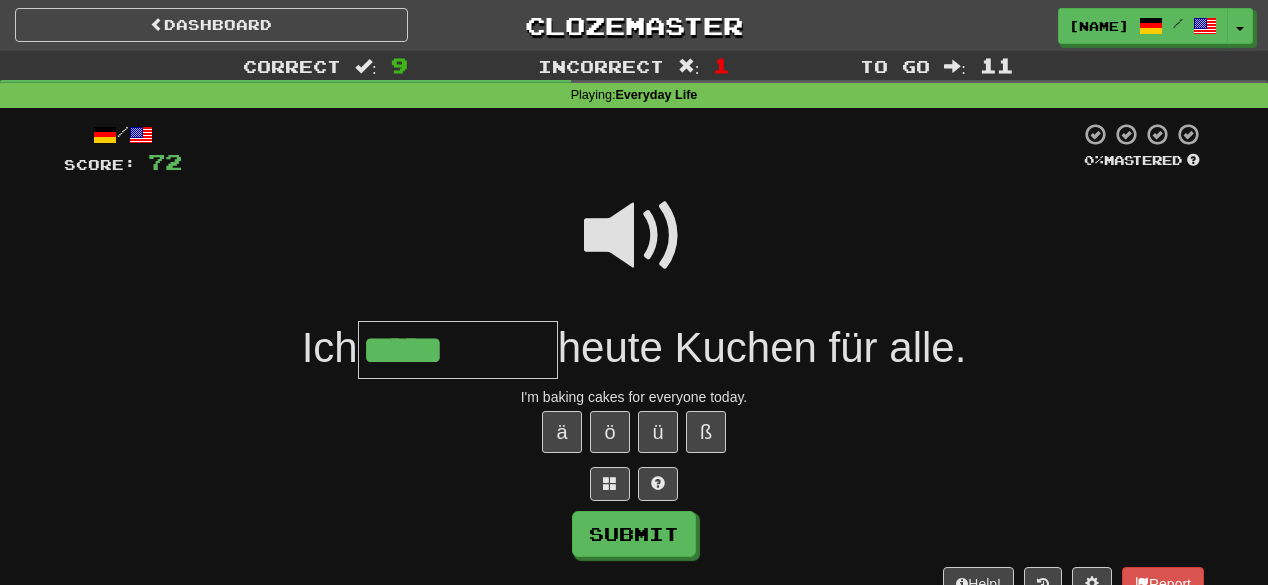 type on "*****" 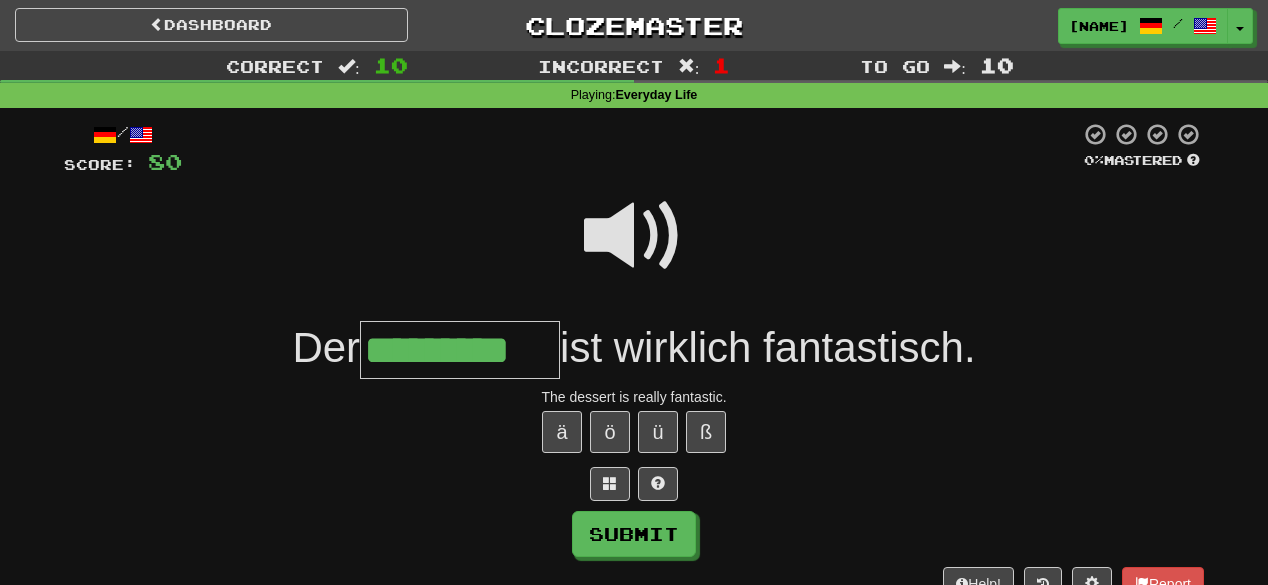 type on "*********" 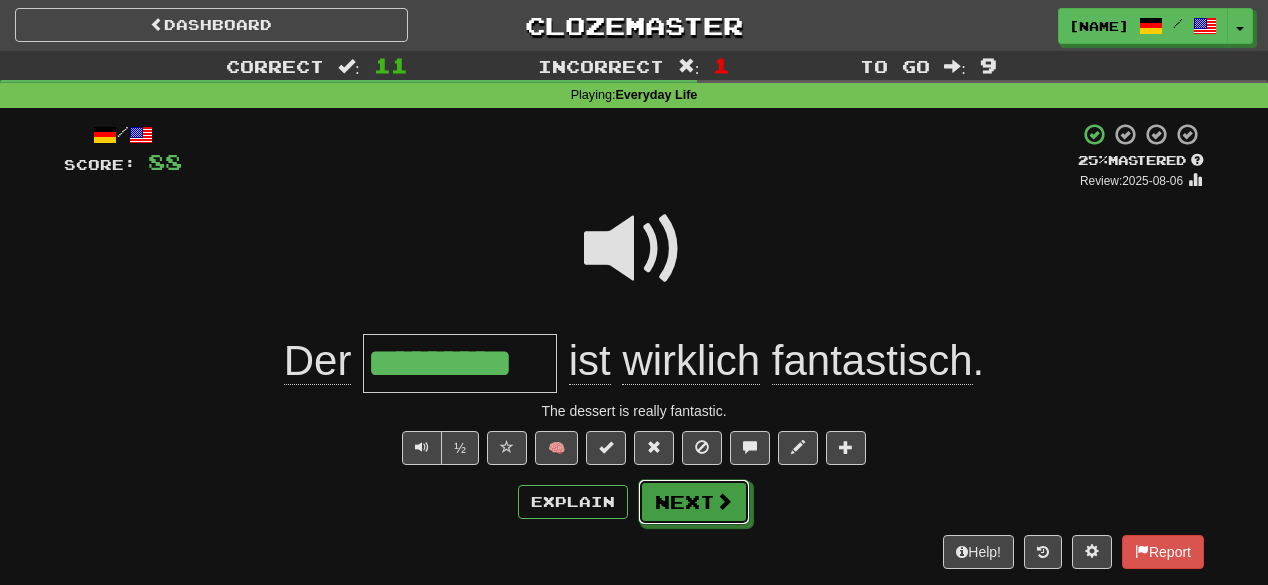 click at bounding box center [724, 501] 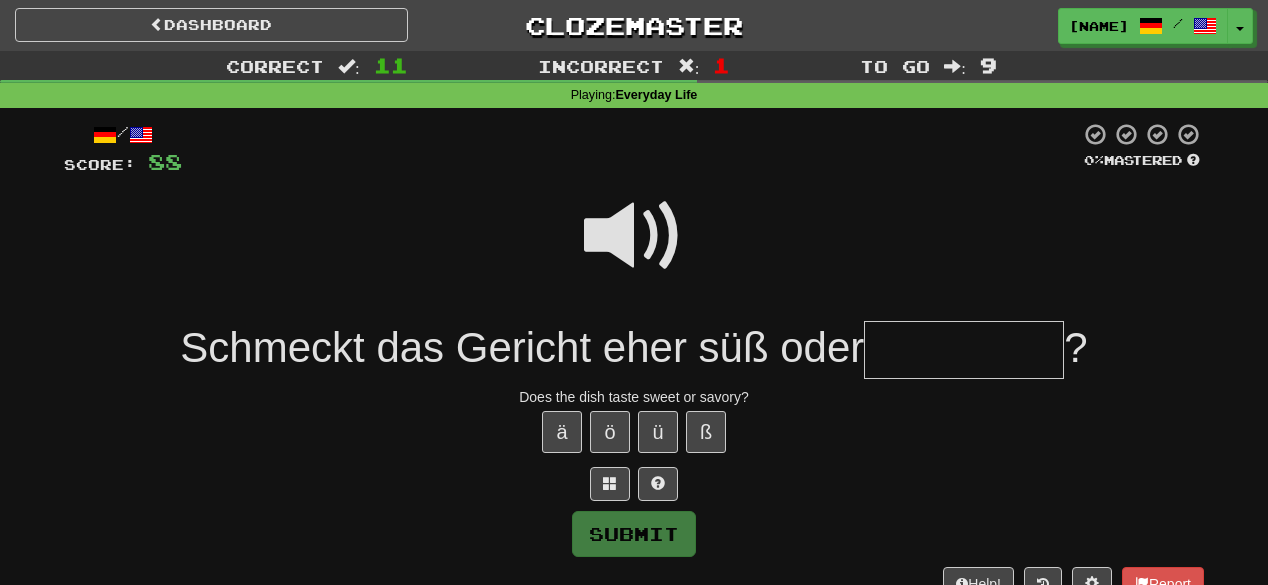 type on "*" 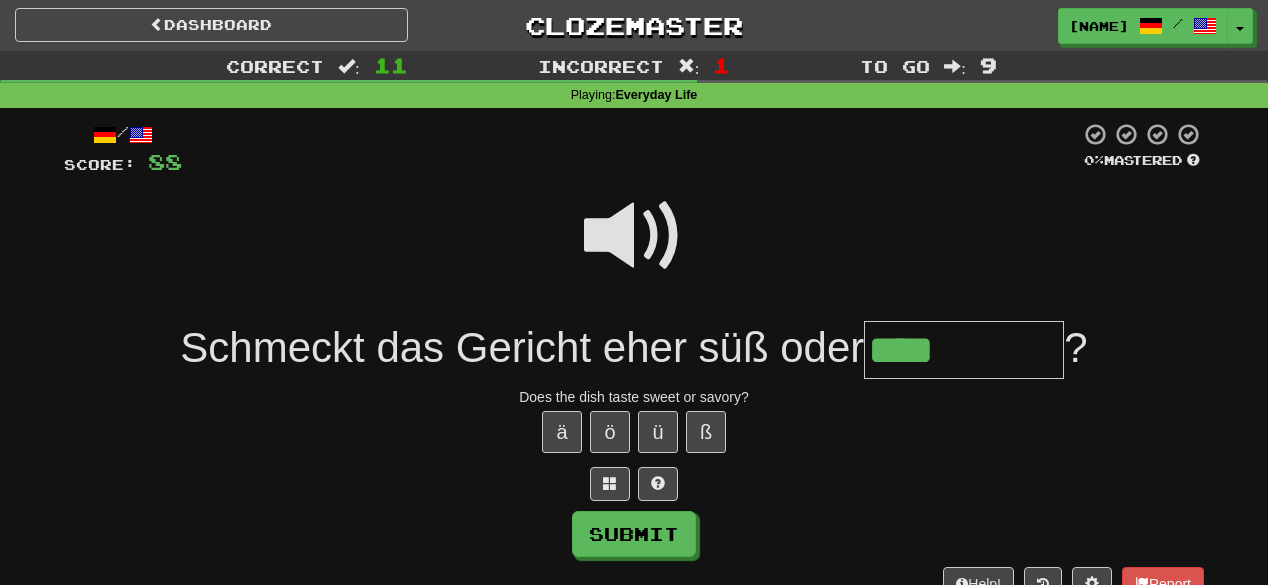 click at bounding box center [634, 236] 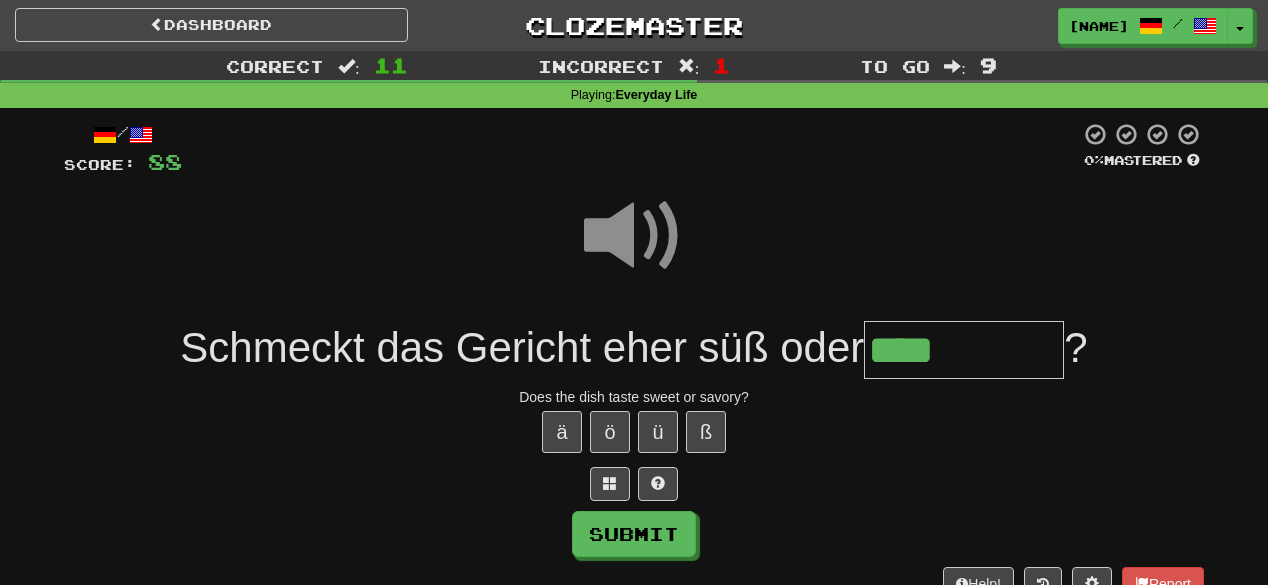 click on "****" at bounding box center (964, 350) 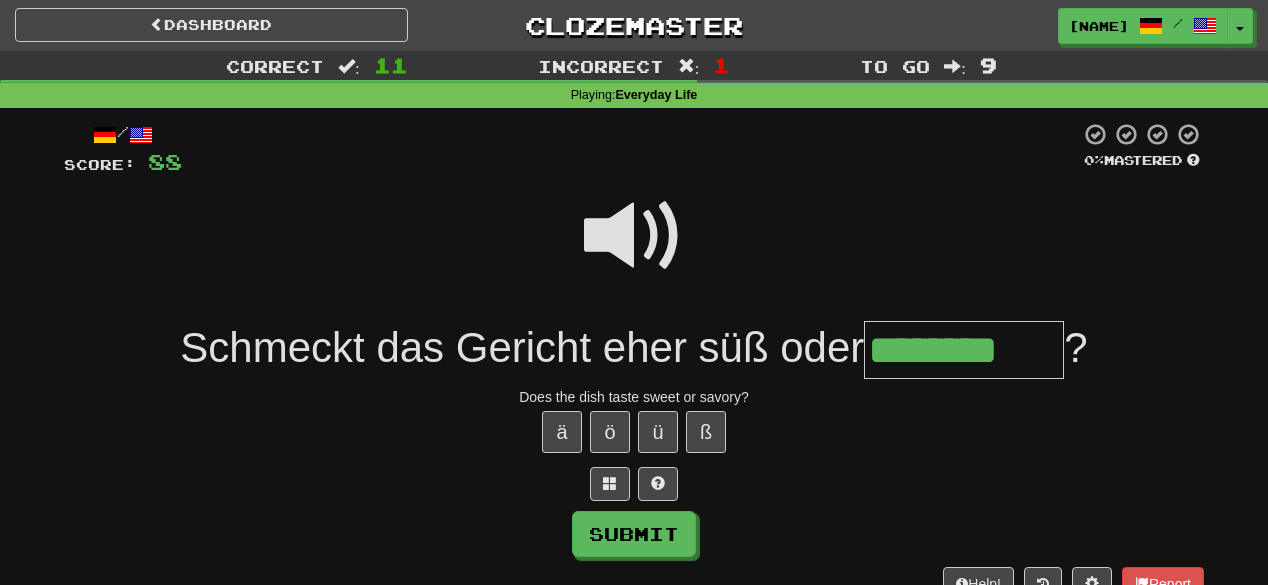 type on "********" 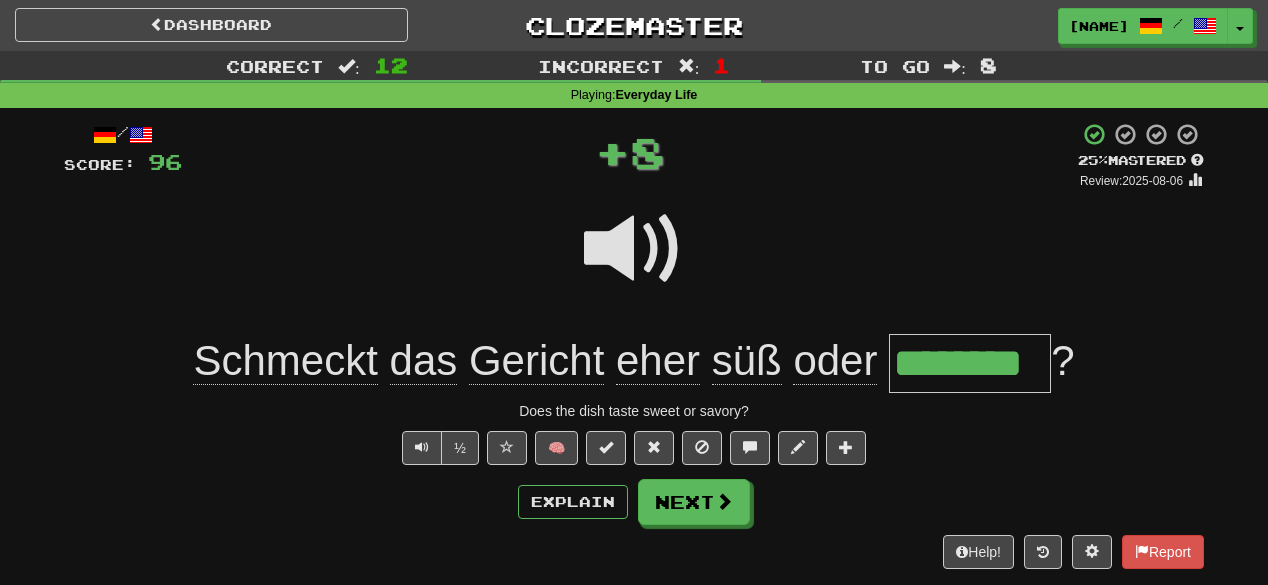 click on "********" at bounding box center (970, 363) 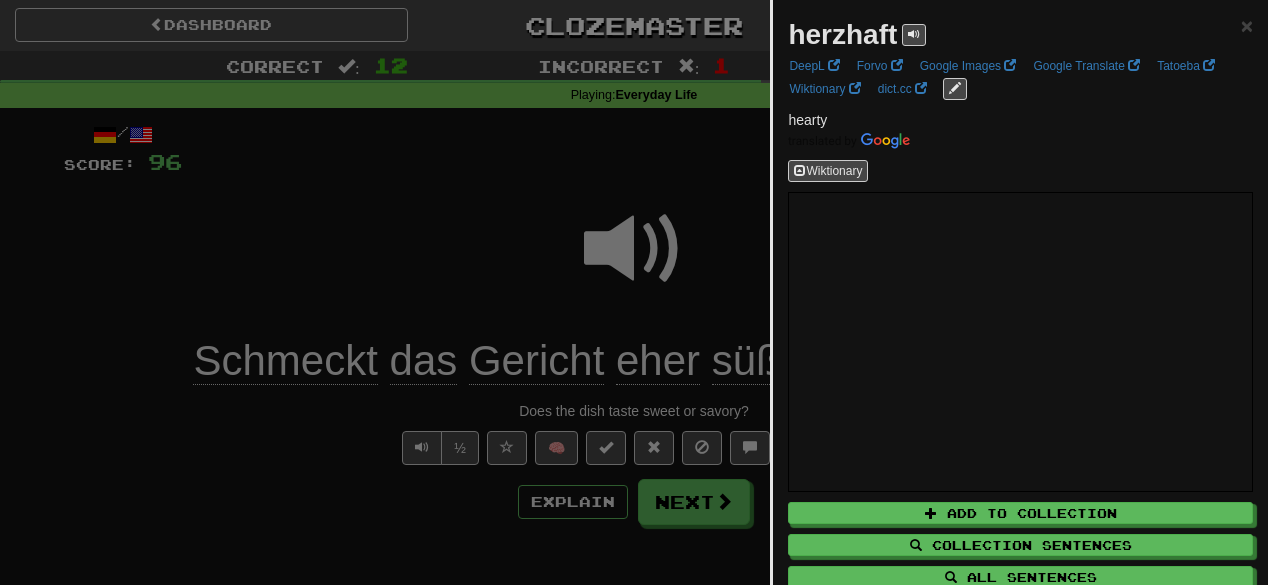 click at bounding box center (634, 292) 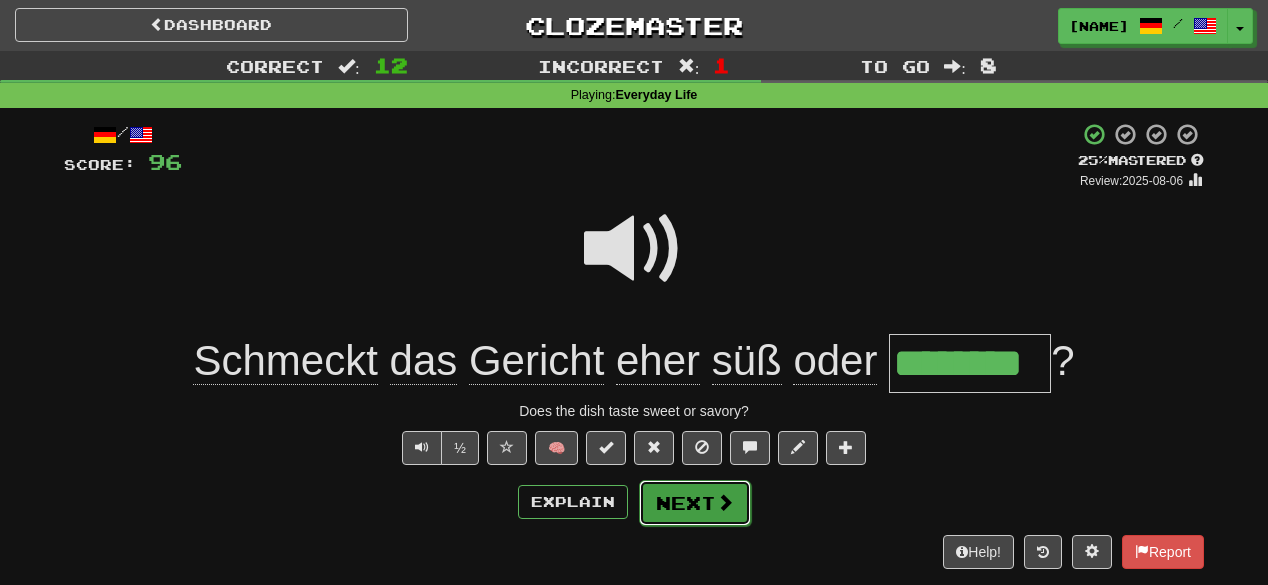click on "Next" at bounding box center (695, 503) 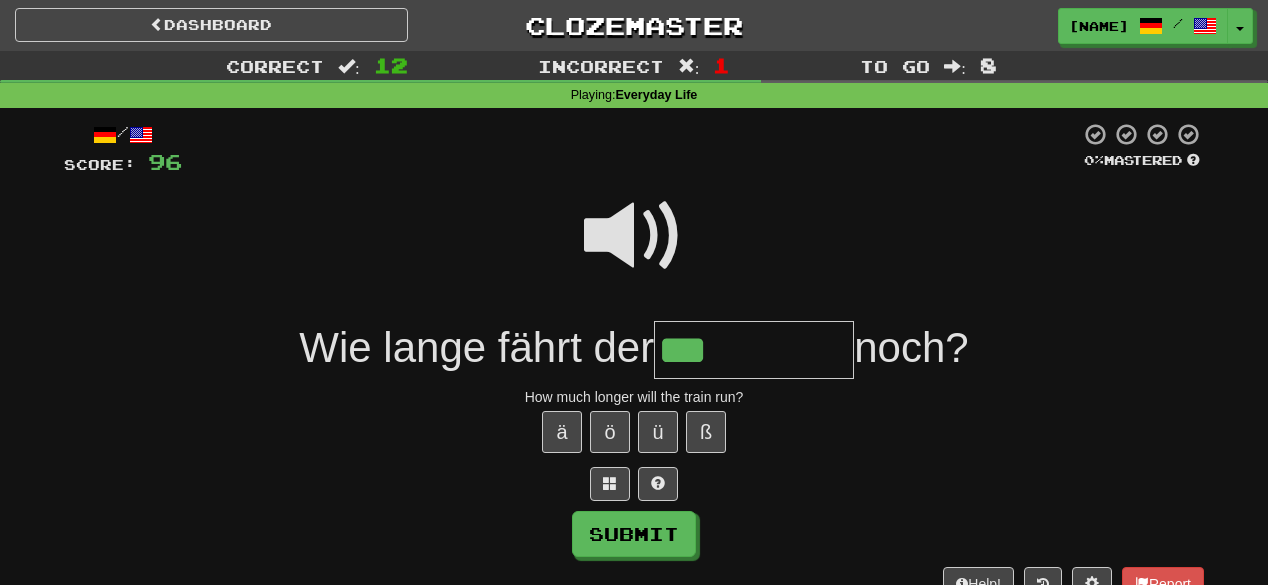 type on "***" 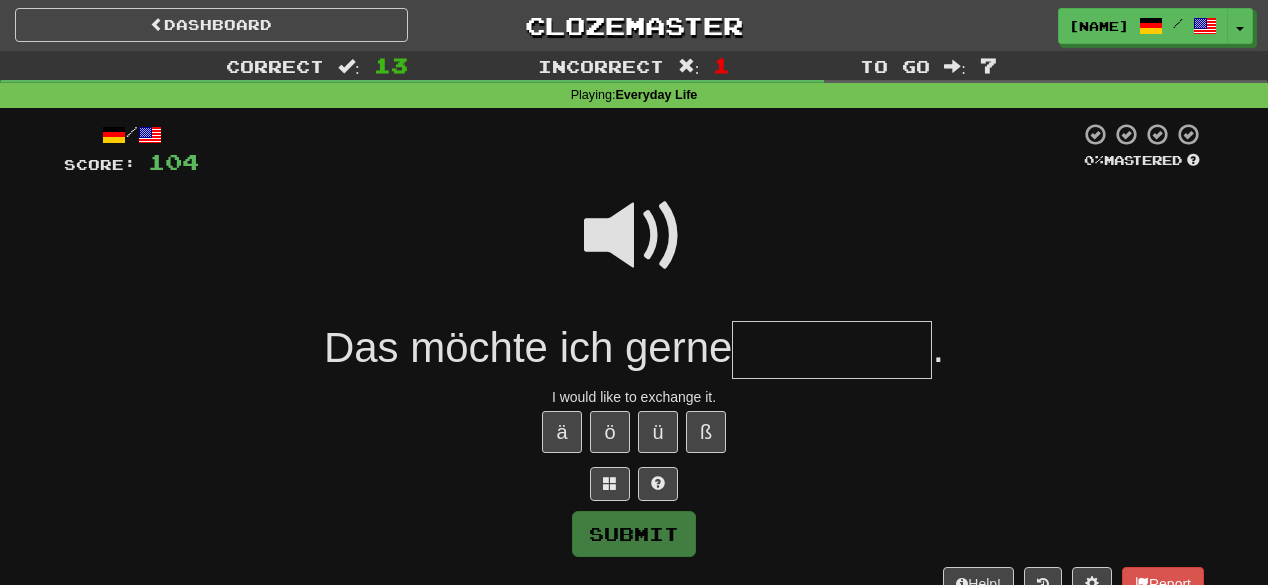 type on "*" 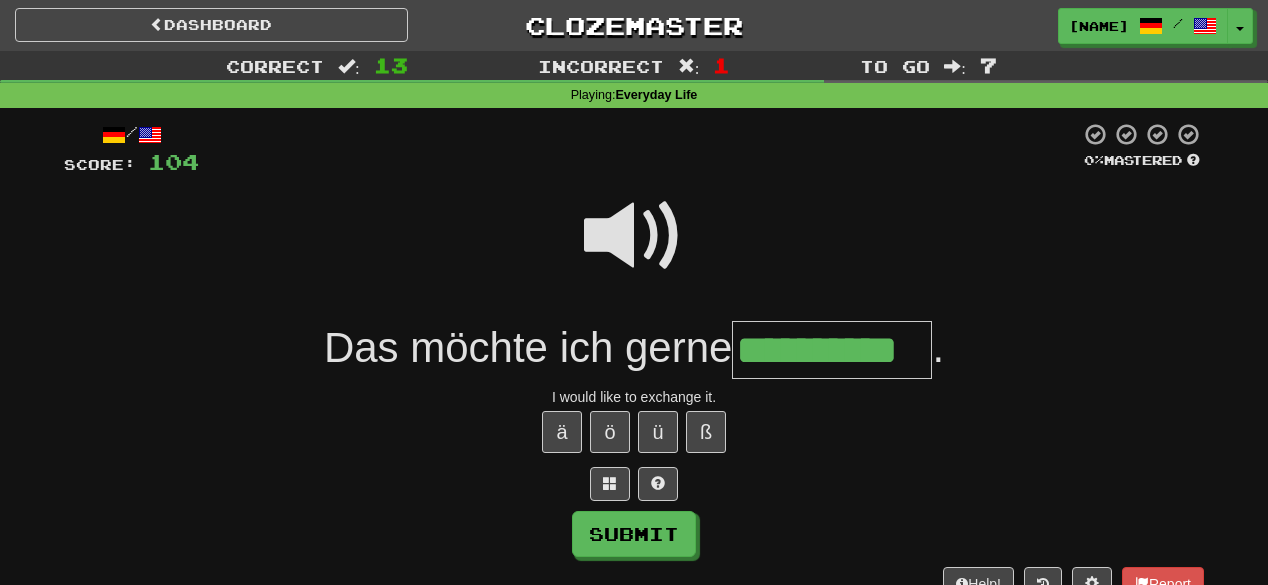scroll, scrollTop: 0, scrollLeft: 36, axis: horizontal 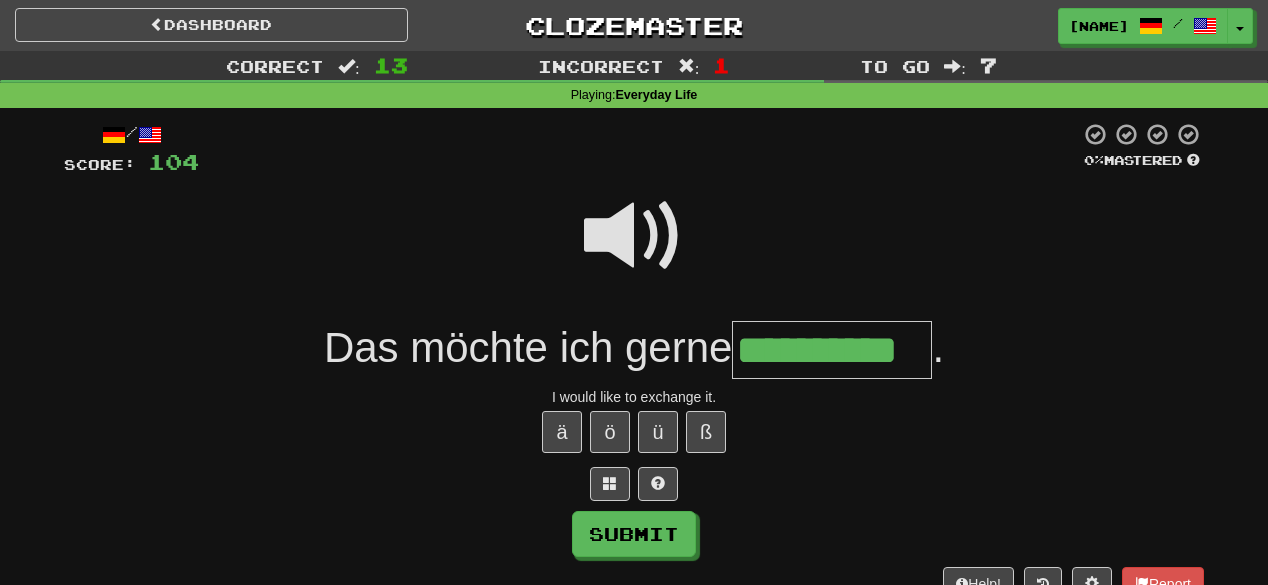type on "**********" 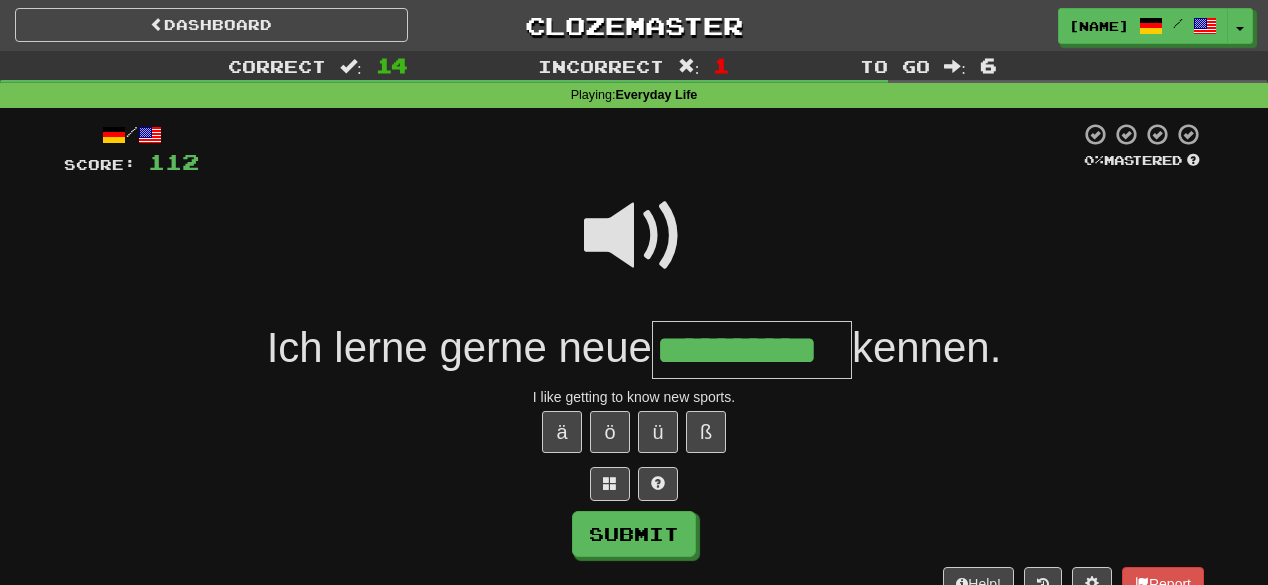 scroll, scrollTop: 0, scrollLeft: 3, axis: horizontal 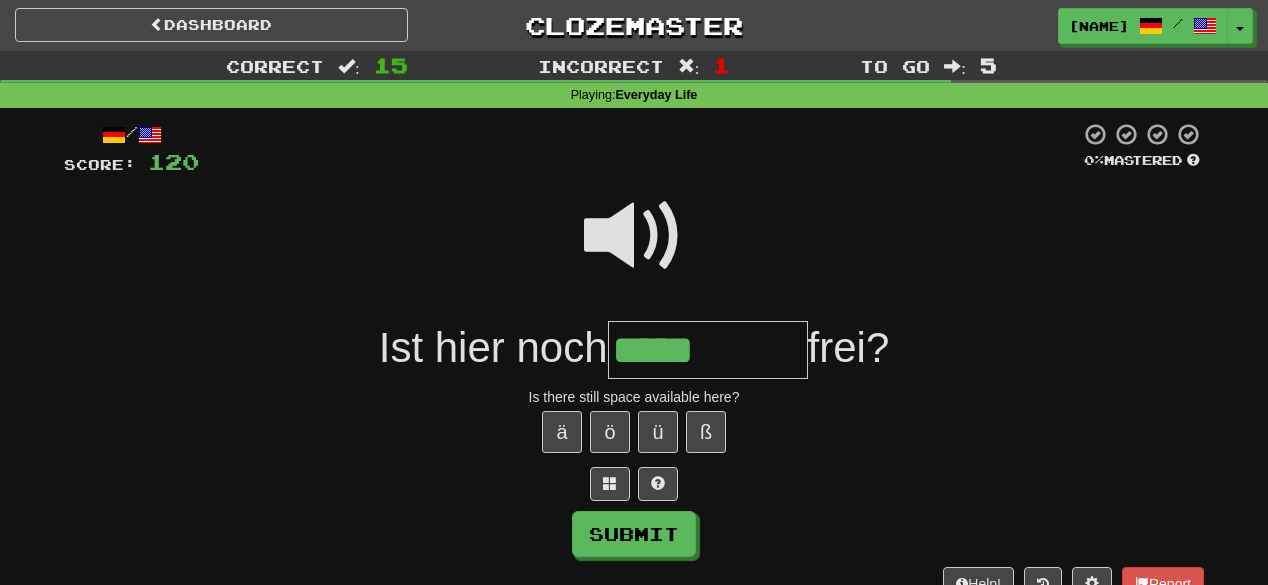 type on "*****" 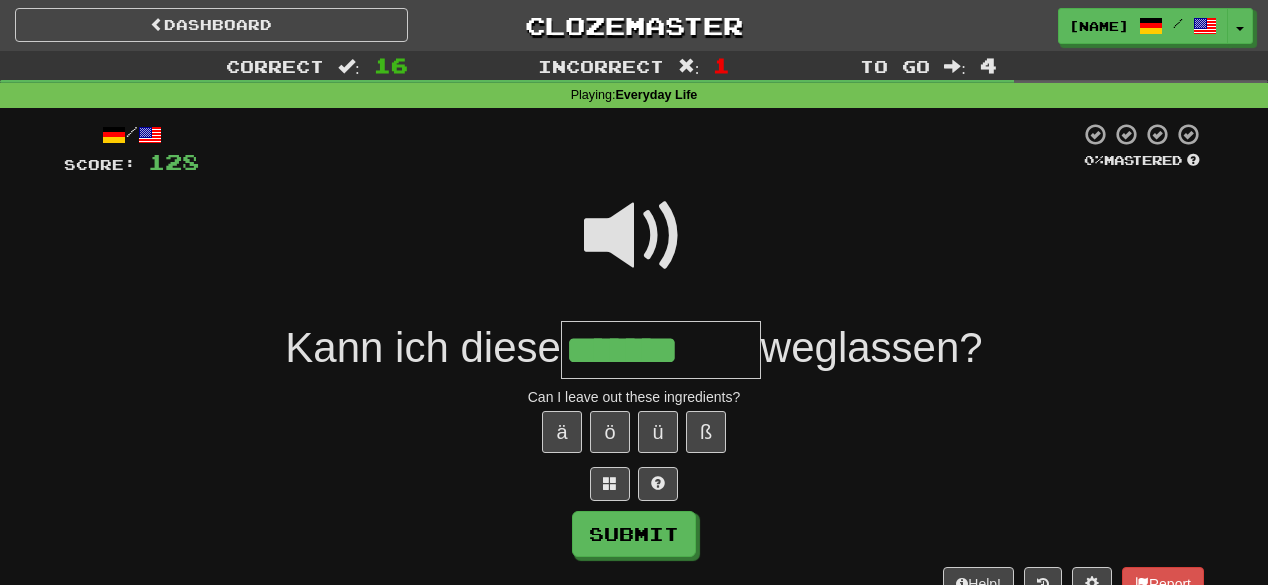 type on "*******" 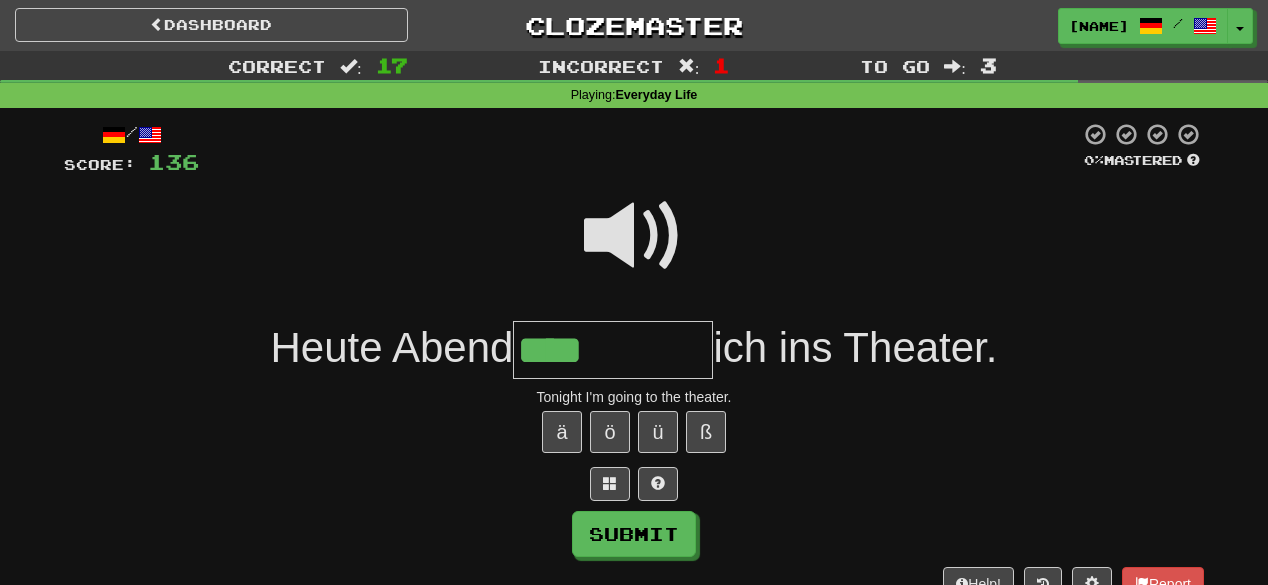 type on "****" 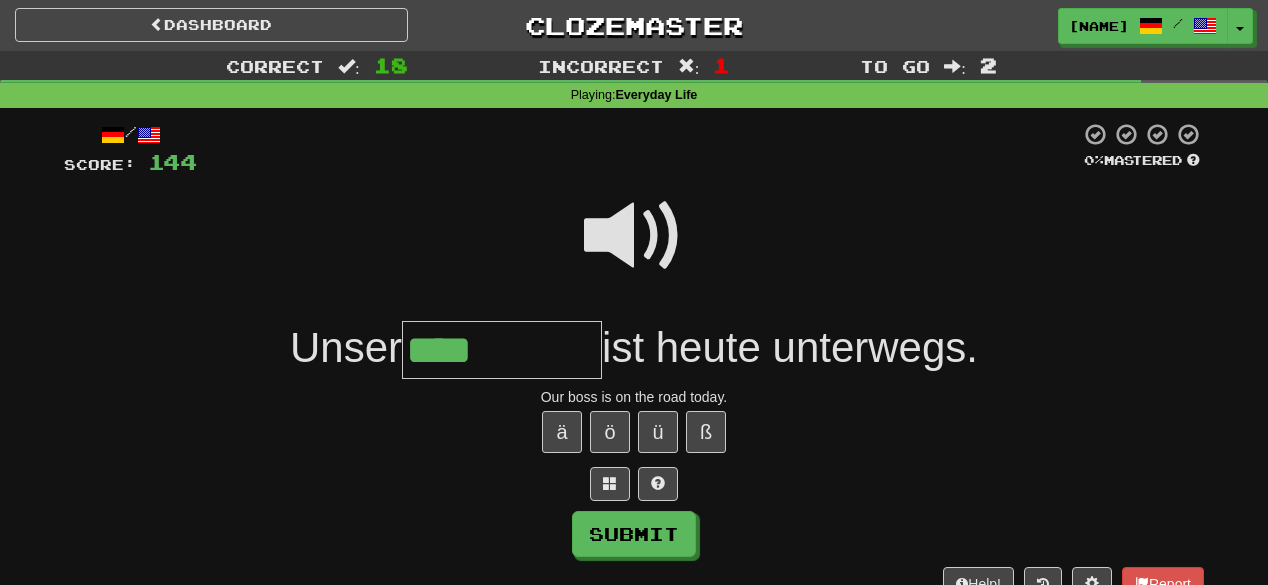 type on "****" 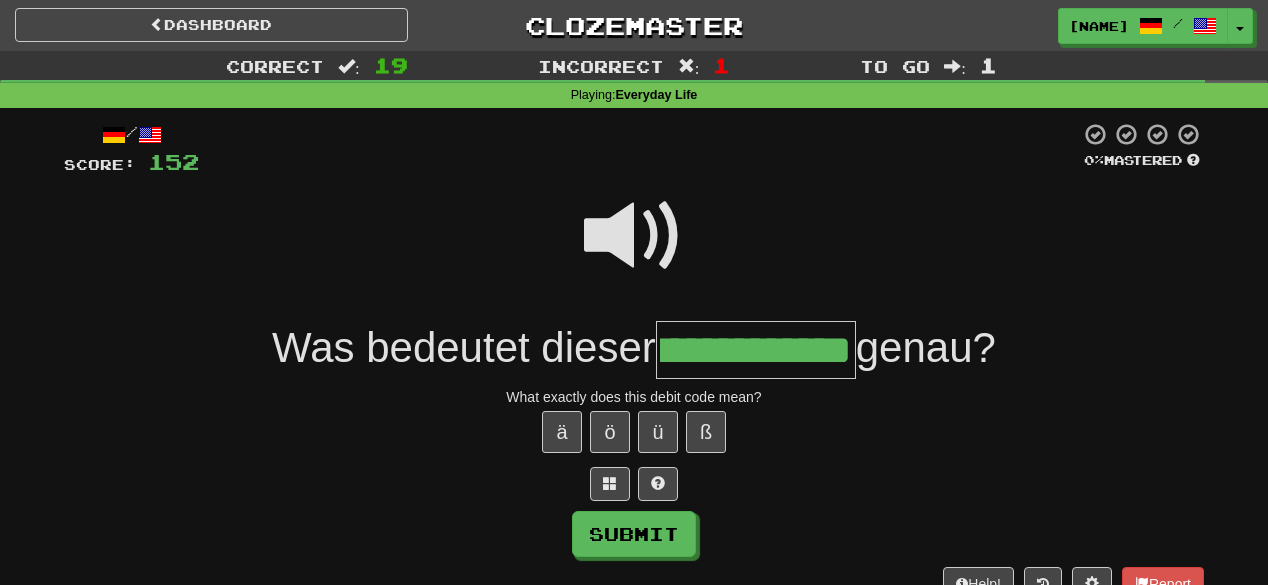 scroll, scrollTop: 0, scrollLeft: 132, axis: horizontal 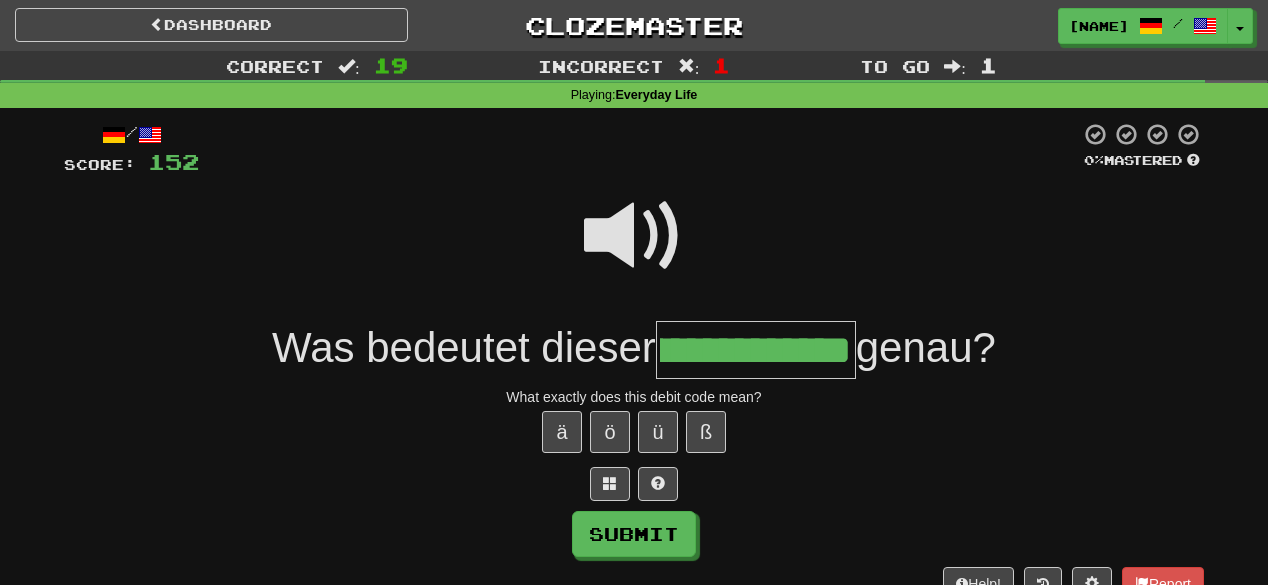 type on "**********" 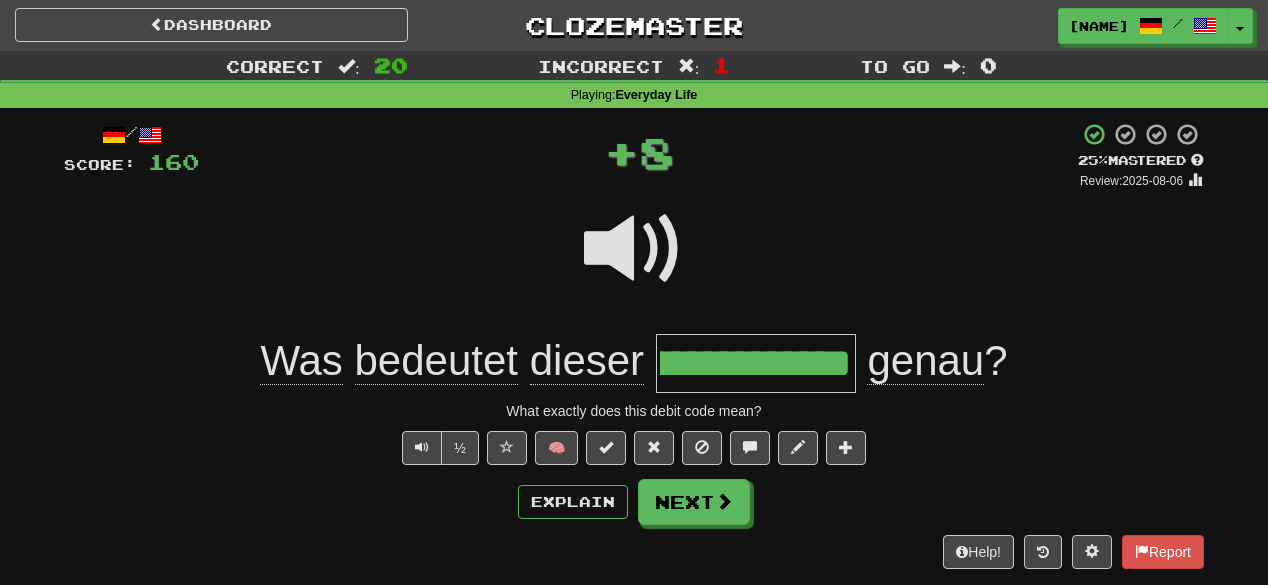 scroll, scrollTop: 0, scrollLeft: 0, axis: both 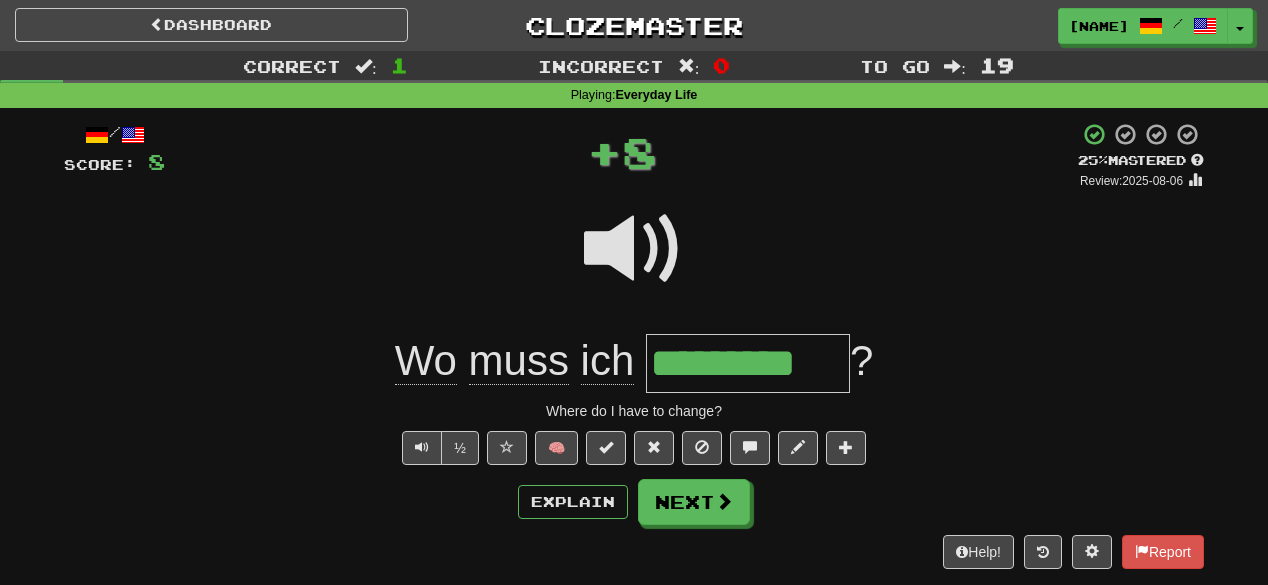 type on "**********" 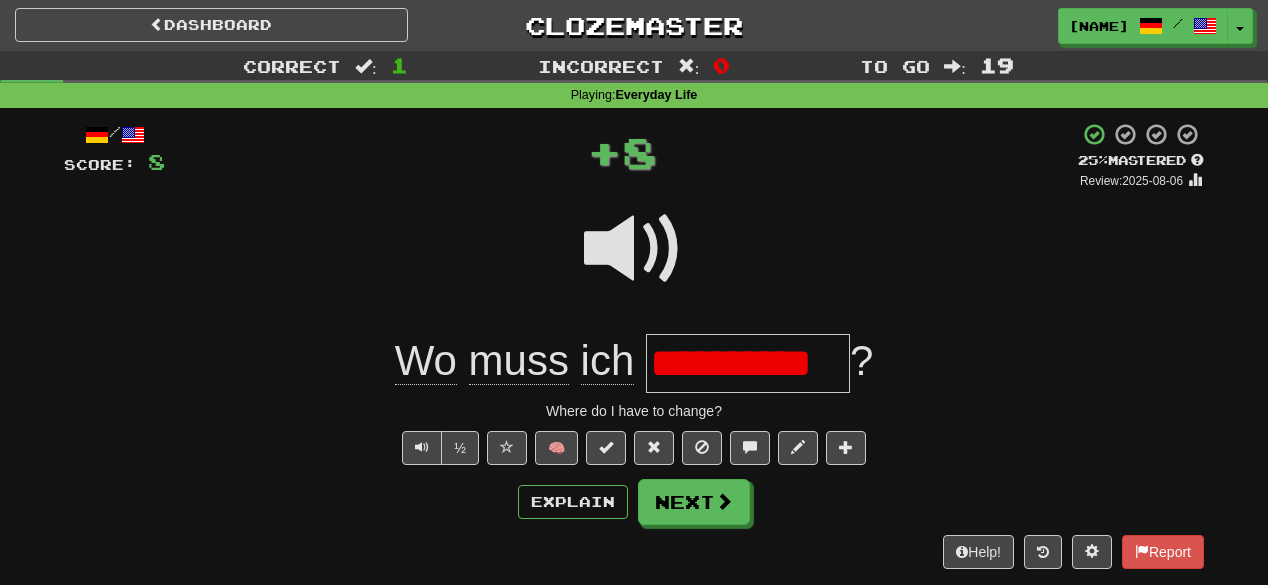 scroll, scrollTop: 0, scrollLeft: 8, axis: horizontal 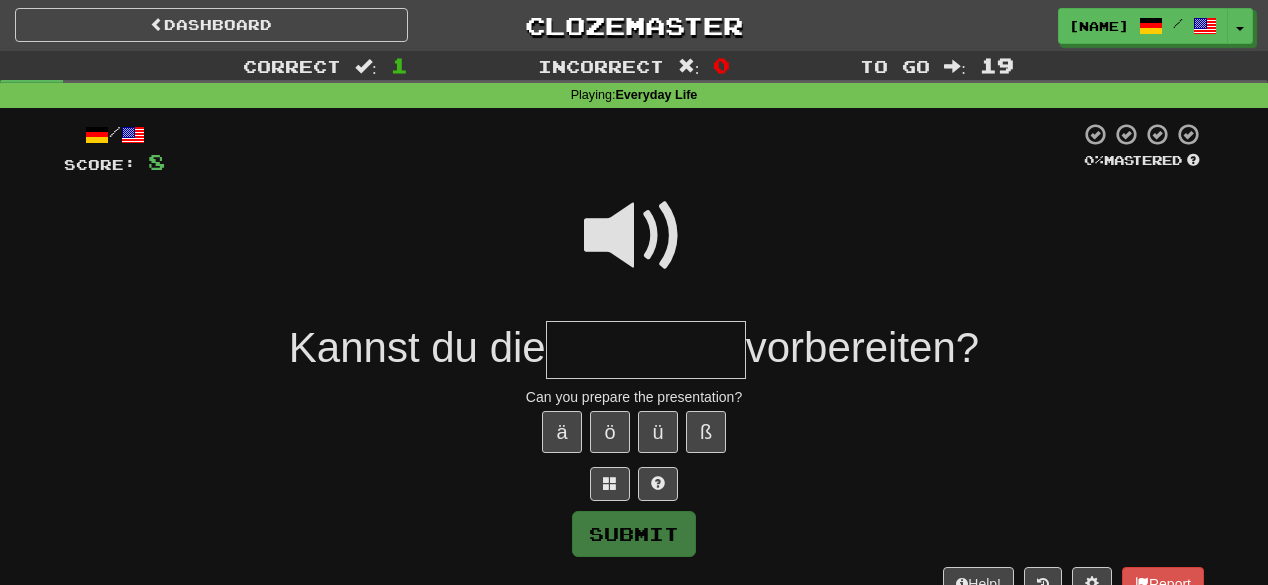 type on "*" 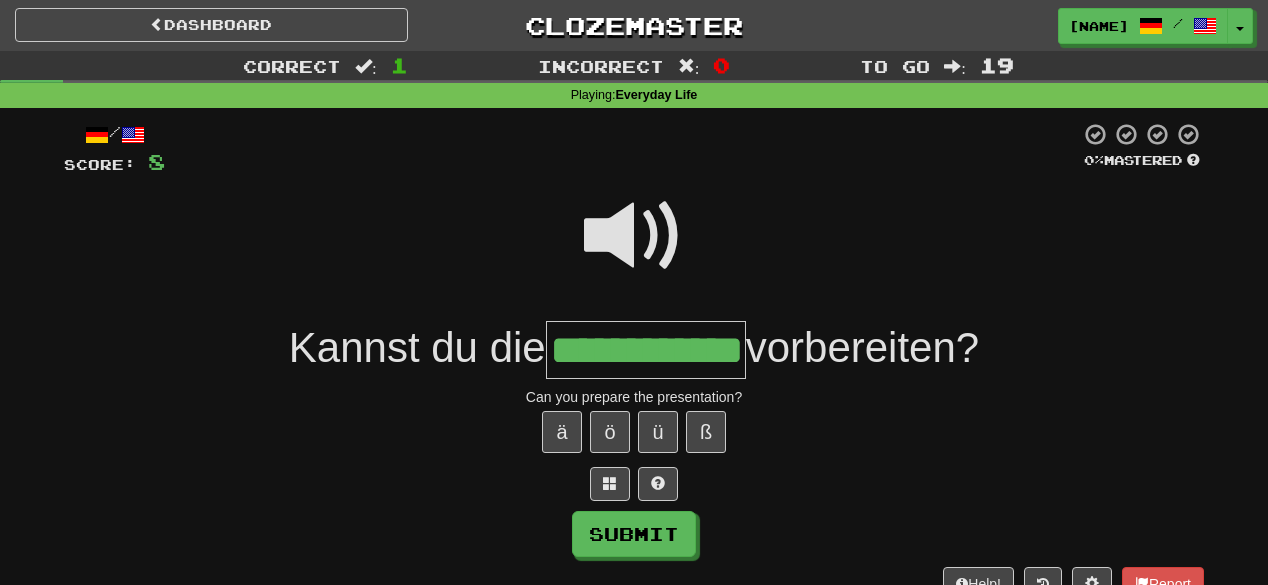 scroll, scrollTop: 0, scrollLeft: 43, axis: horizontal 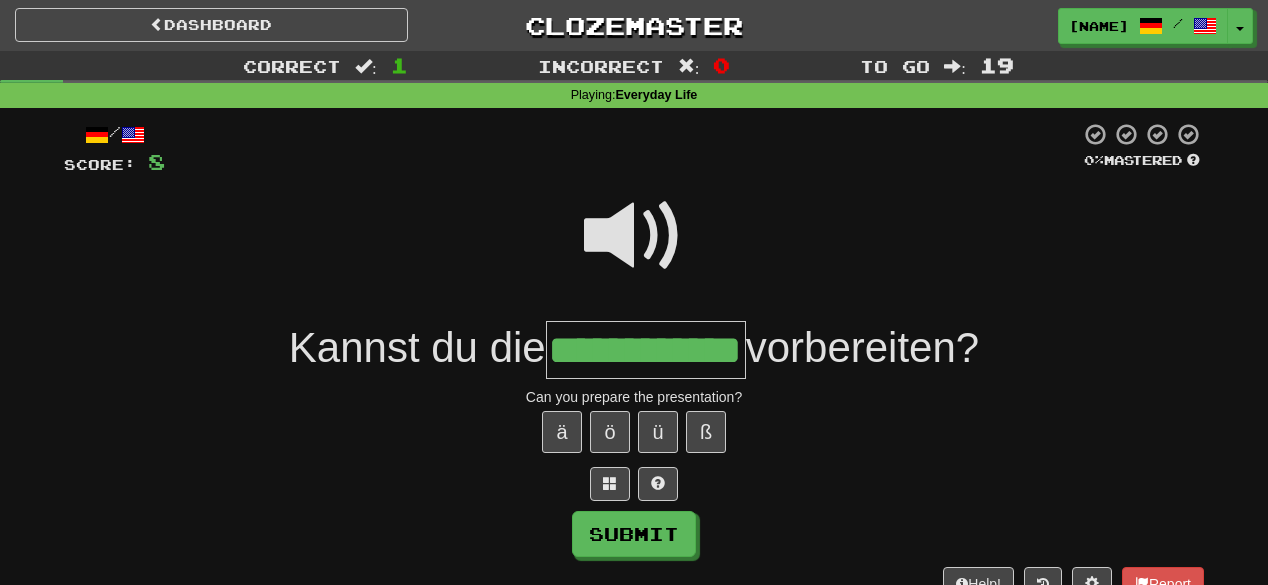 type on "**********" 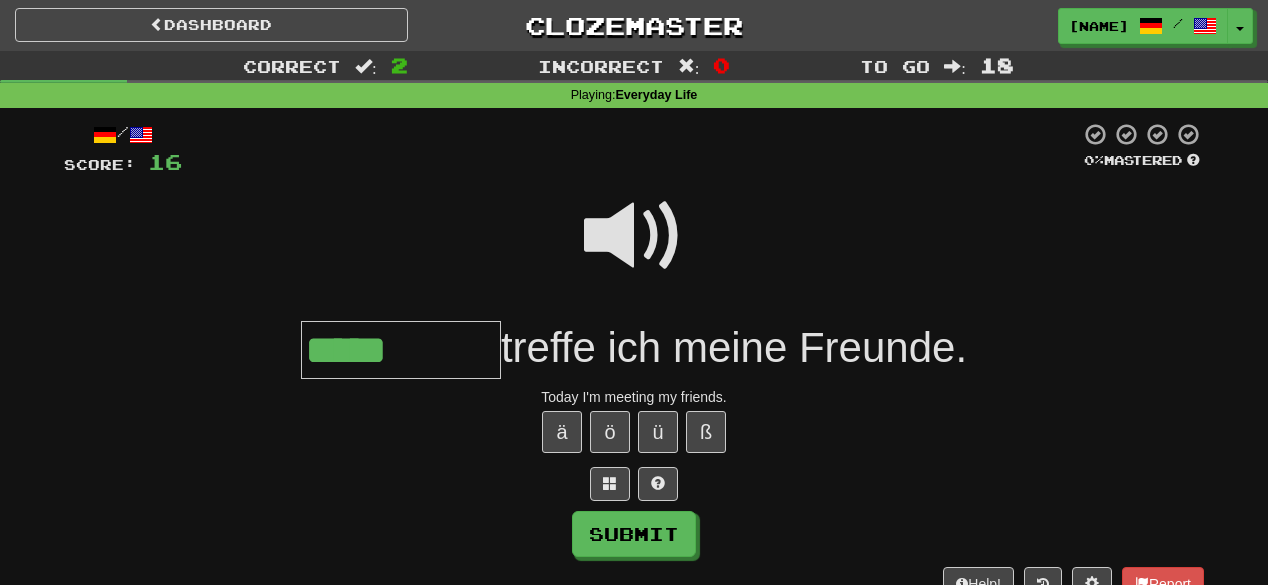 type on "*****" 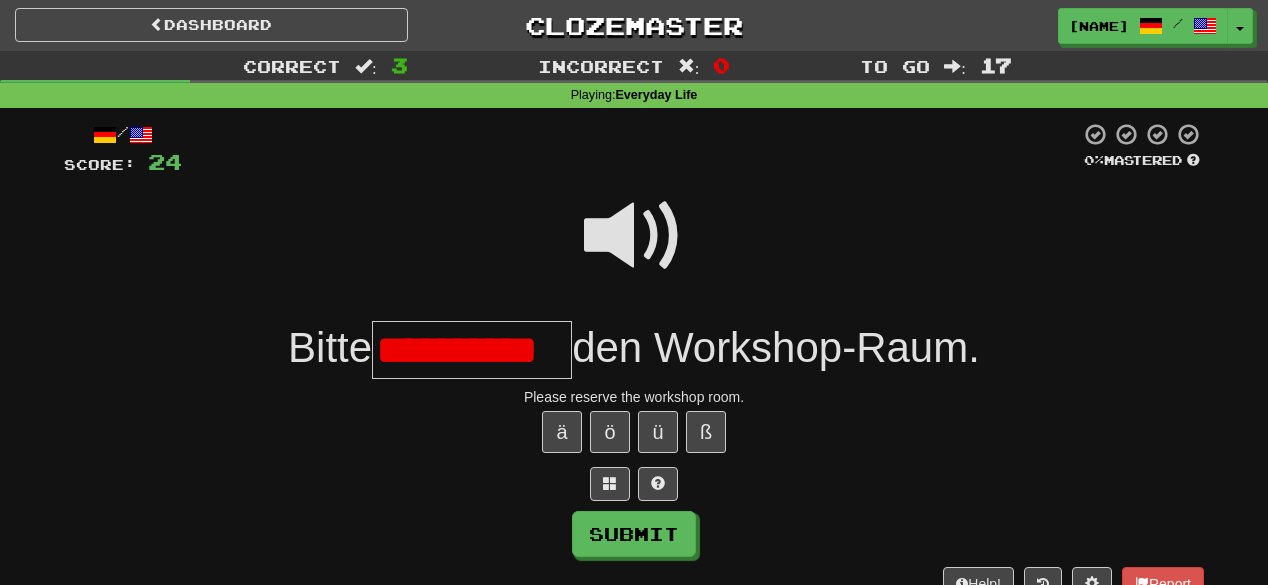scroll, scrollTop: 0, scrollLeft: 10, axis: horizontal 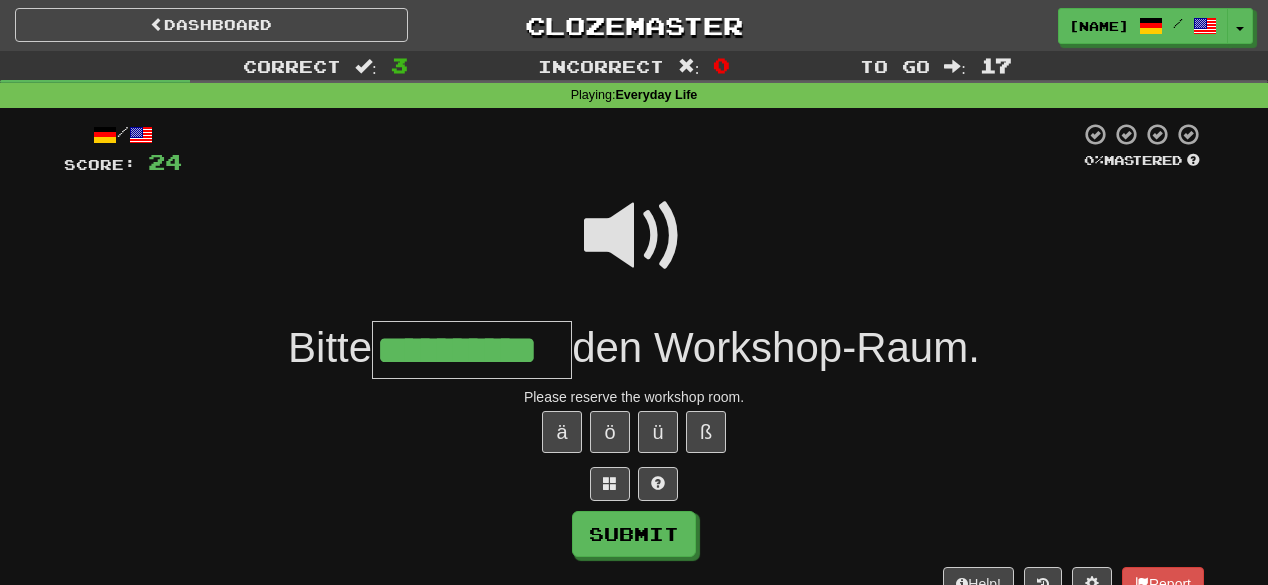 type on "**********" 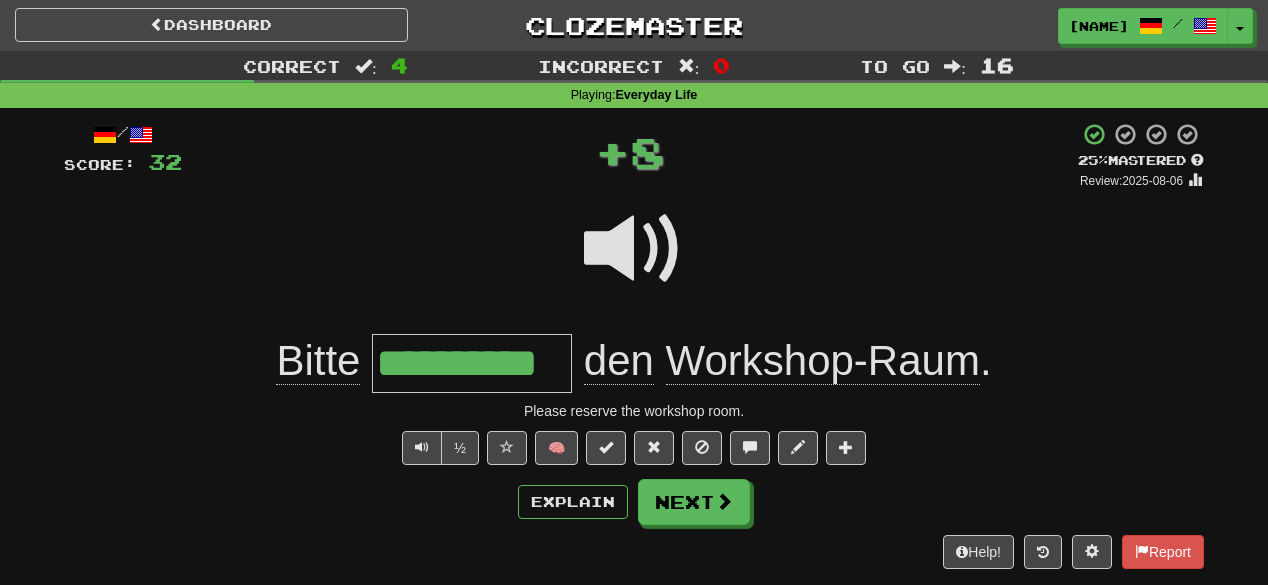 scroll, scrollTop: 0, scrollLeft: 0, axis: both 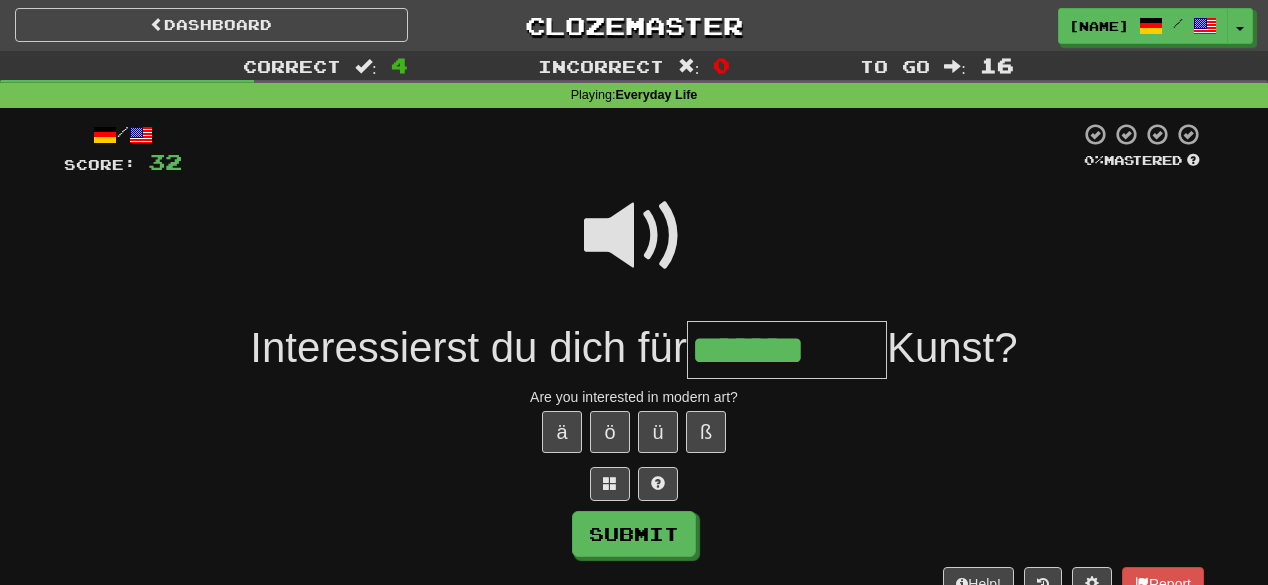 type on "*******" 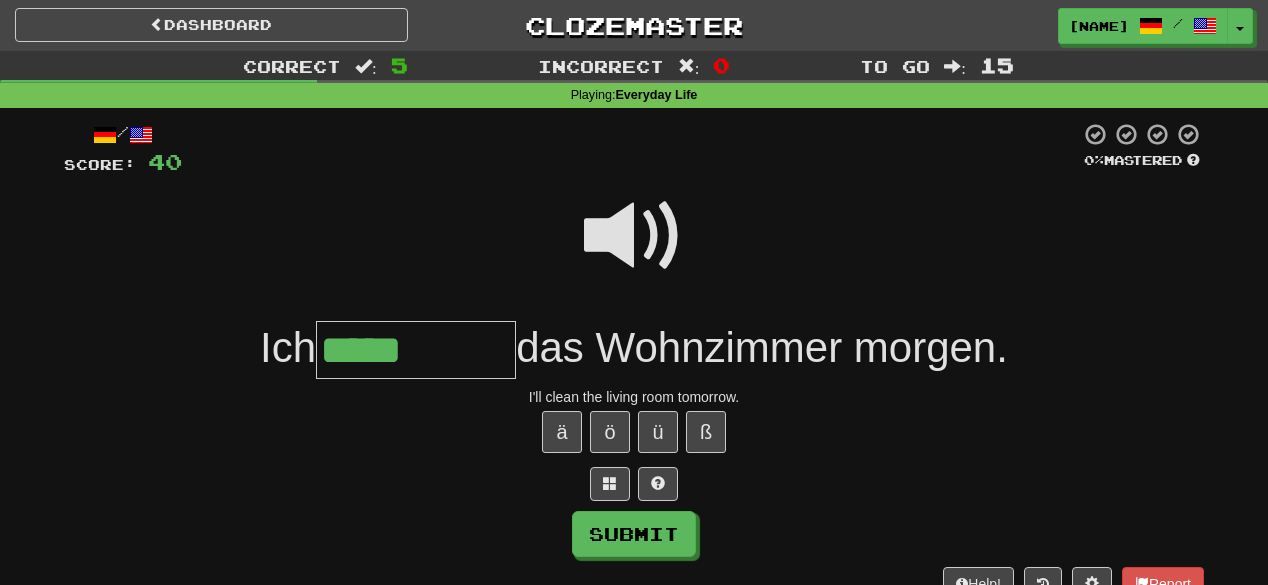 type on "*****" 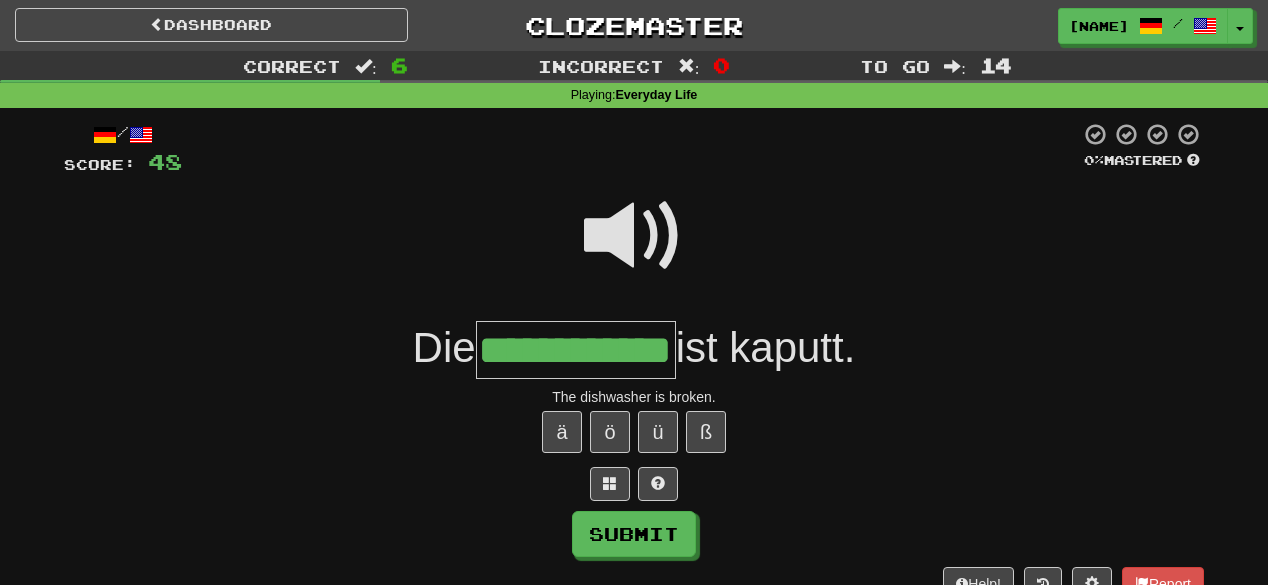 scroll, scrollTop: 0, scrollLeft: 71, axis: horizontal 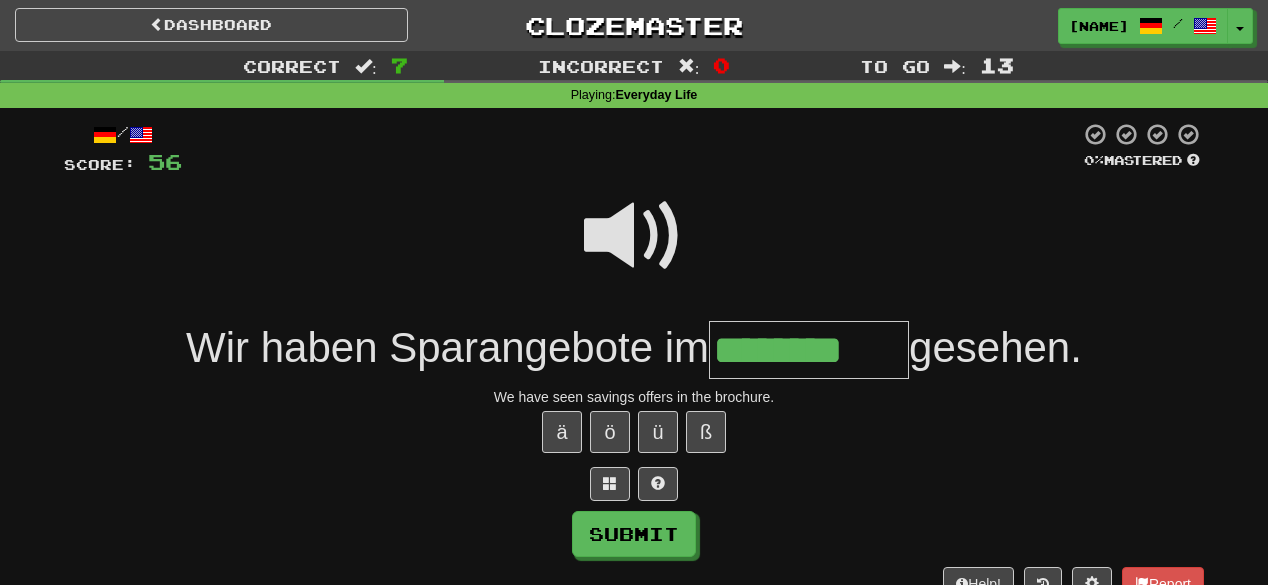 type on "********" 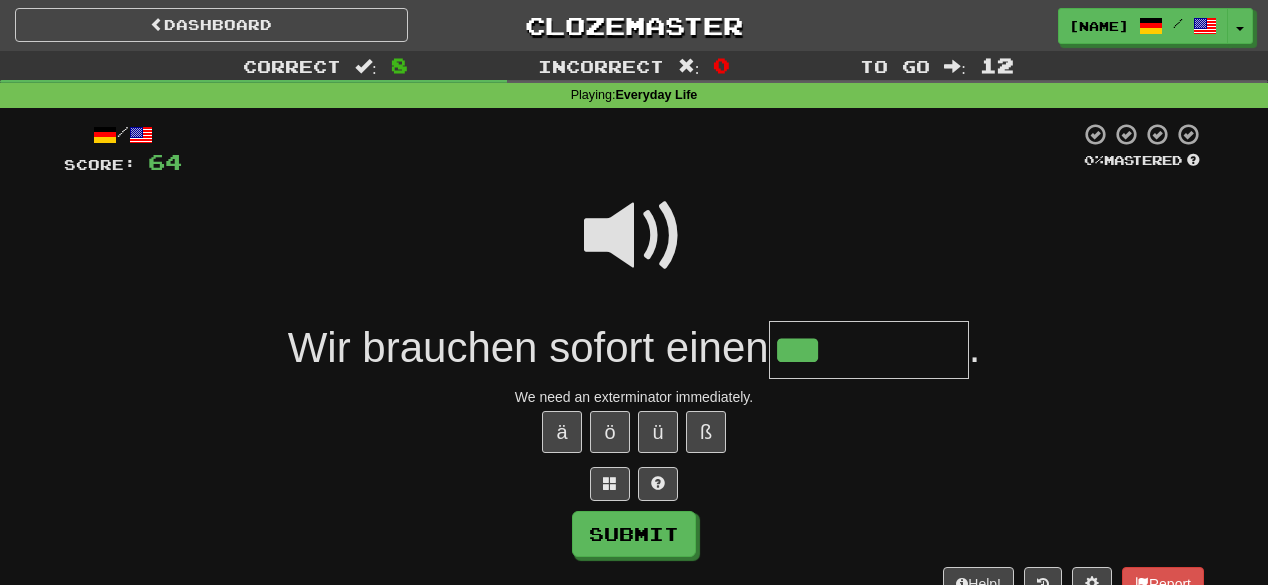 click at bounding box center [634, 236] 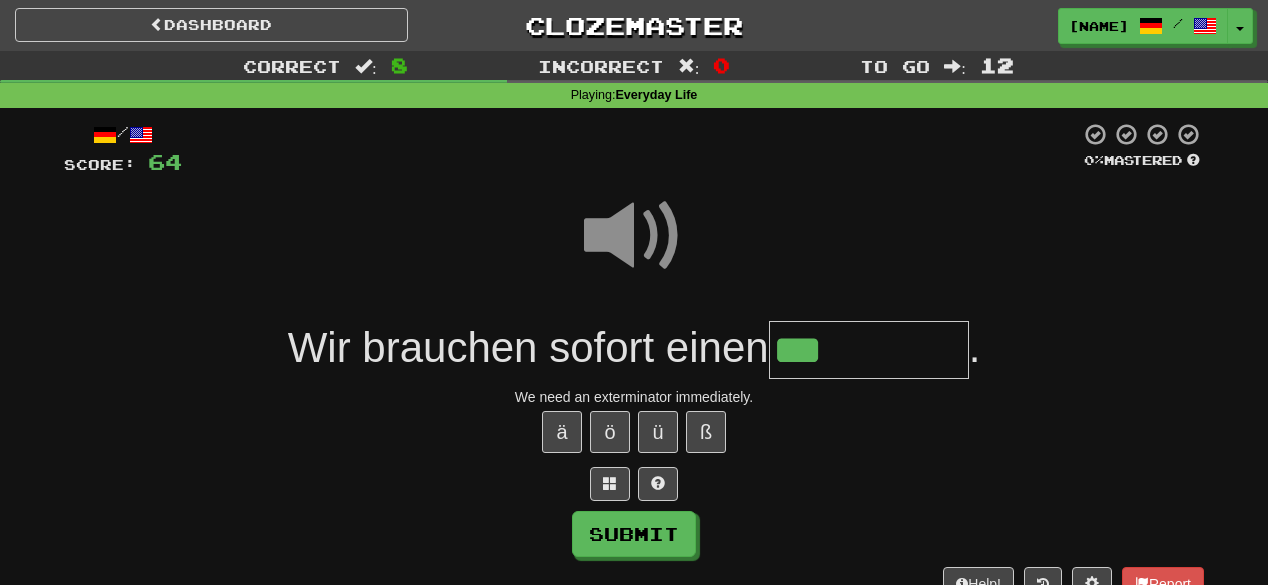 click on "***" at bounding box center (869, 350) 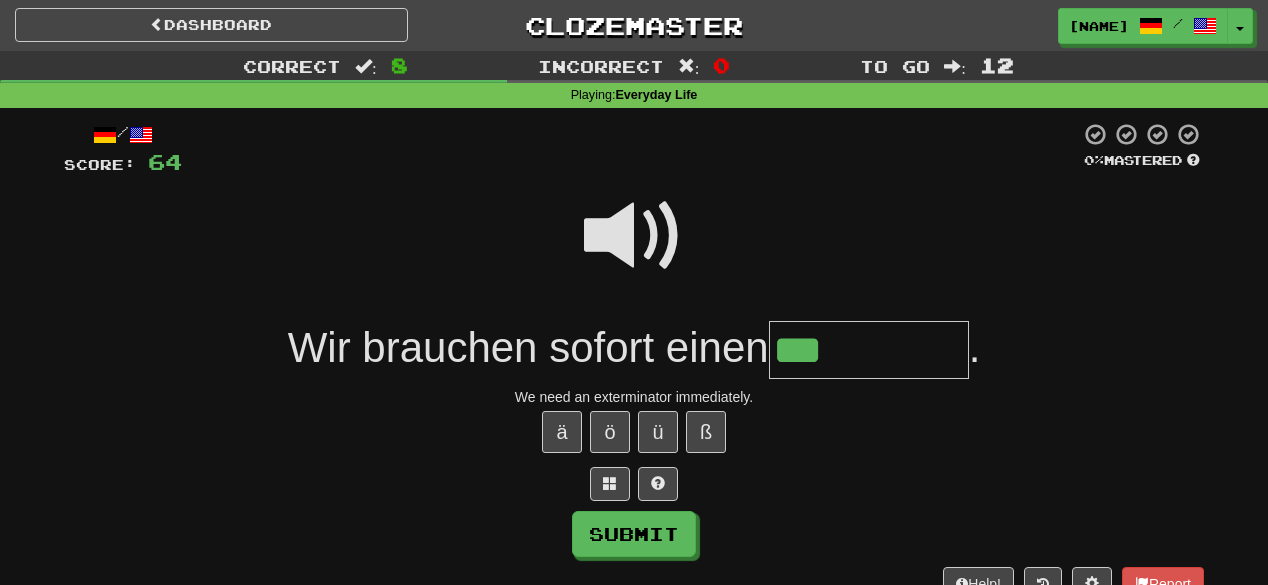 type on "**********" 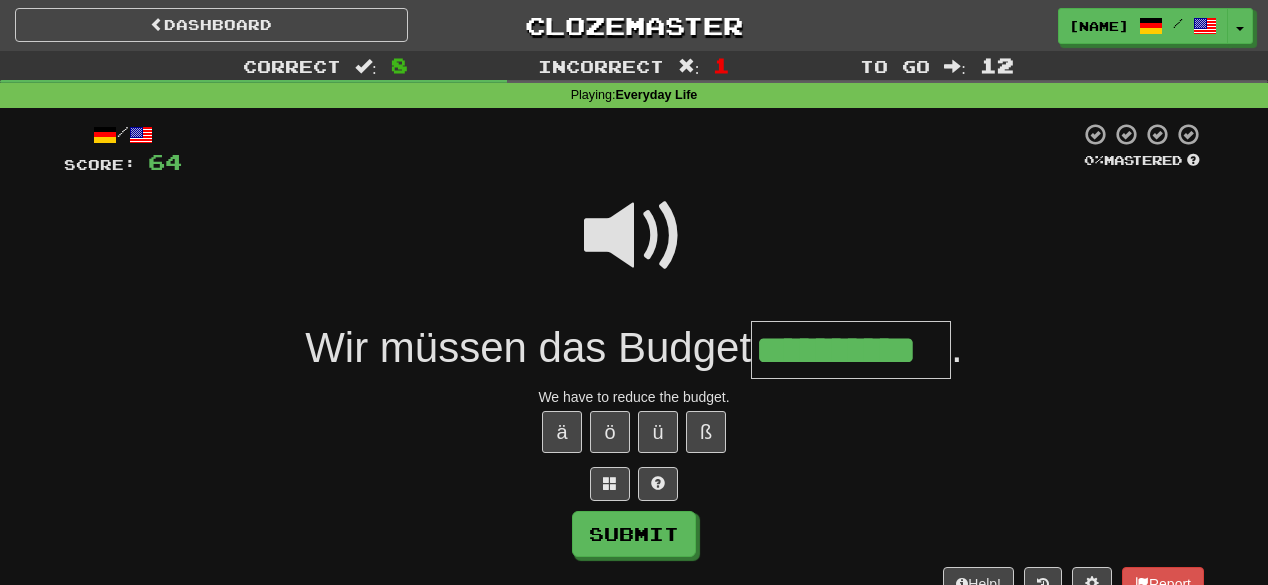 scroll, scrollTop: 0, scrollLeft: 5, axis: horizontal 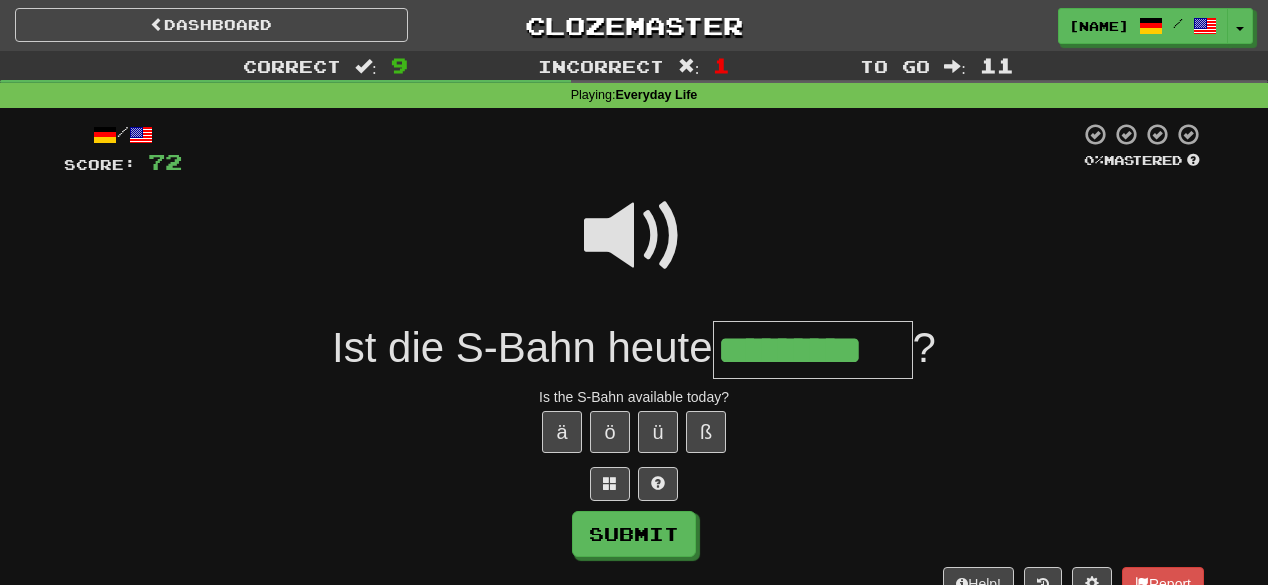 type on "*********" 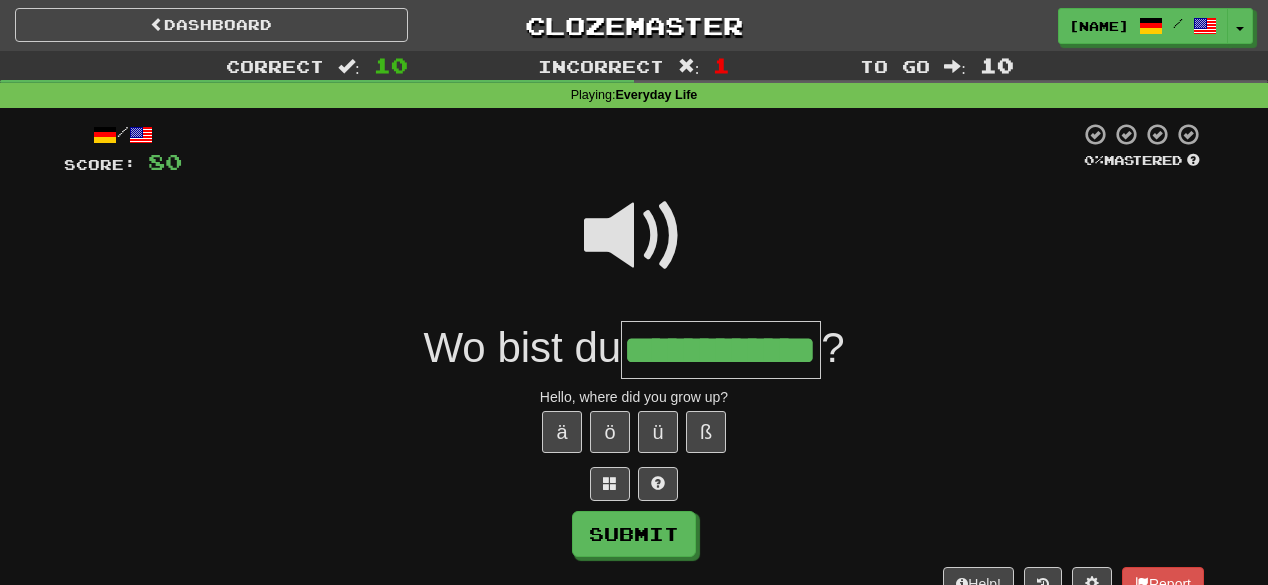 scroll, scrollTop: 0, scrollLeft: 78, axis: horizontal 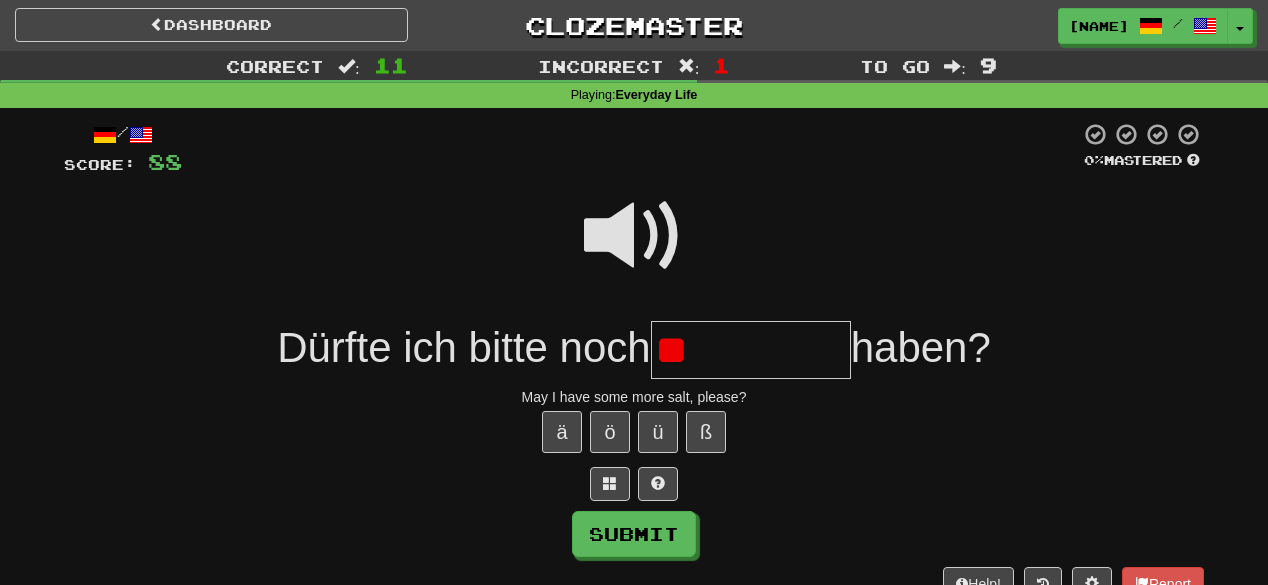 type on "*" 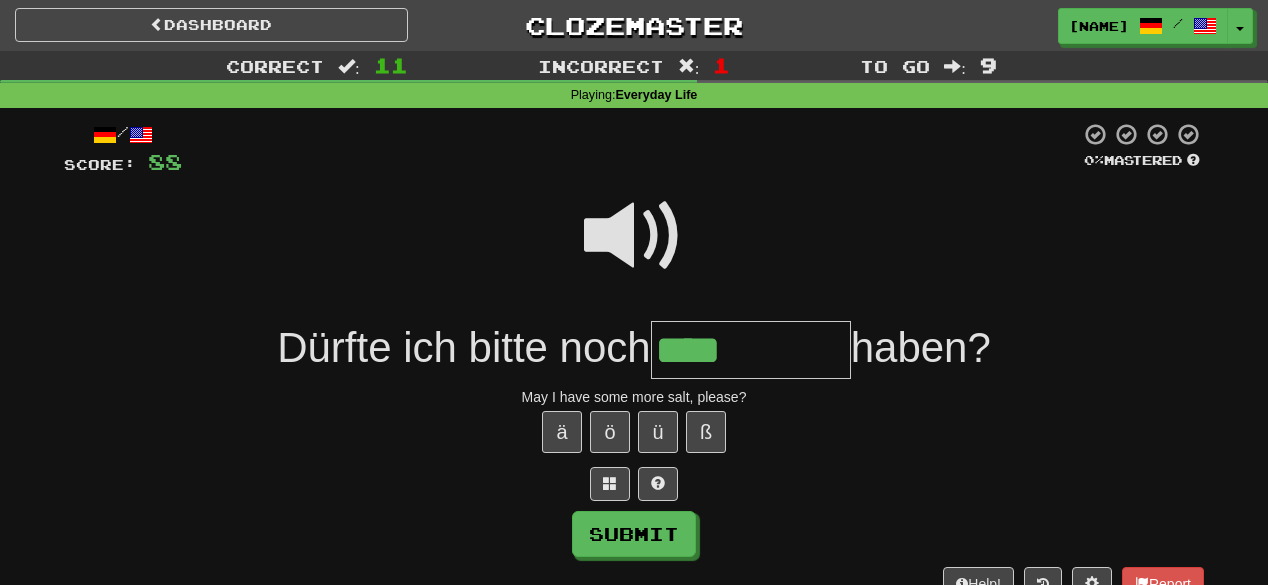 type on "****" 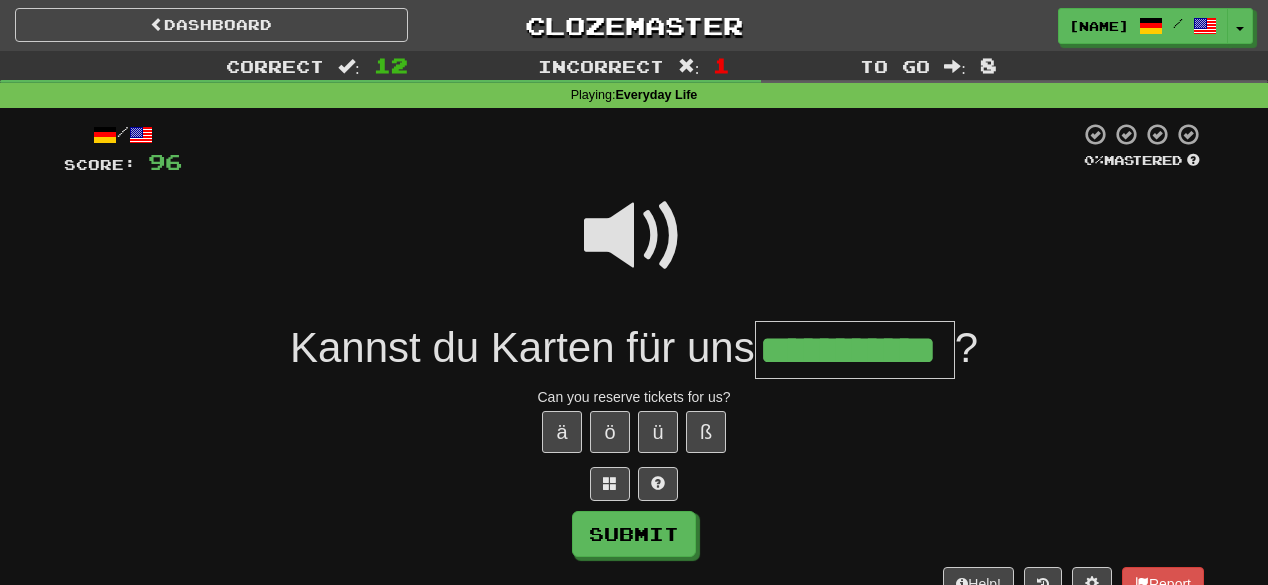 scroll, scrollTop: 0, scrollLeft: 17, axis: horizontal 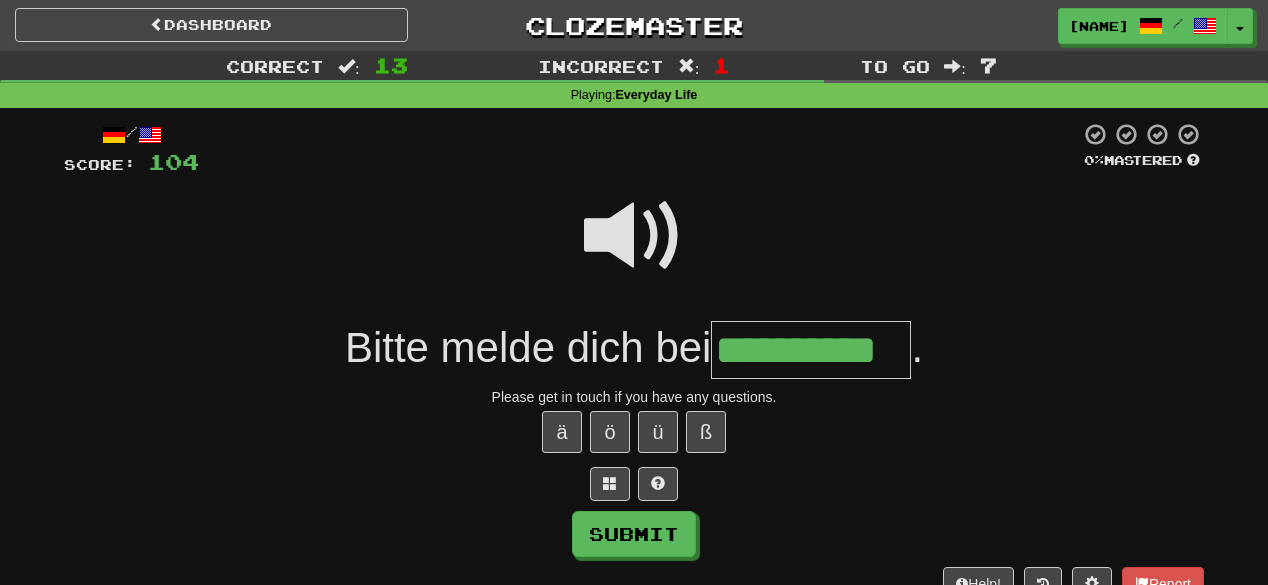 type on "**********" 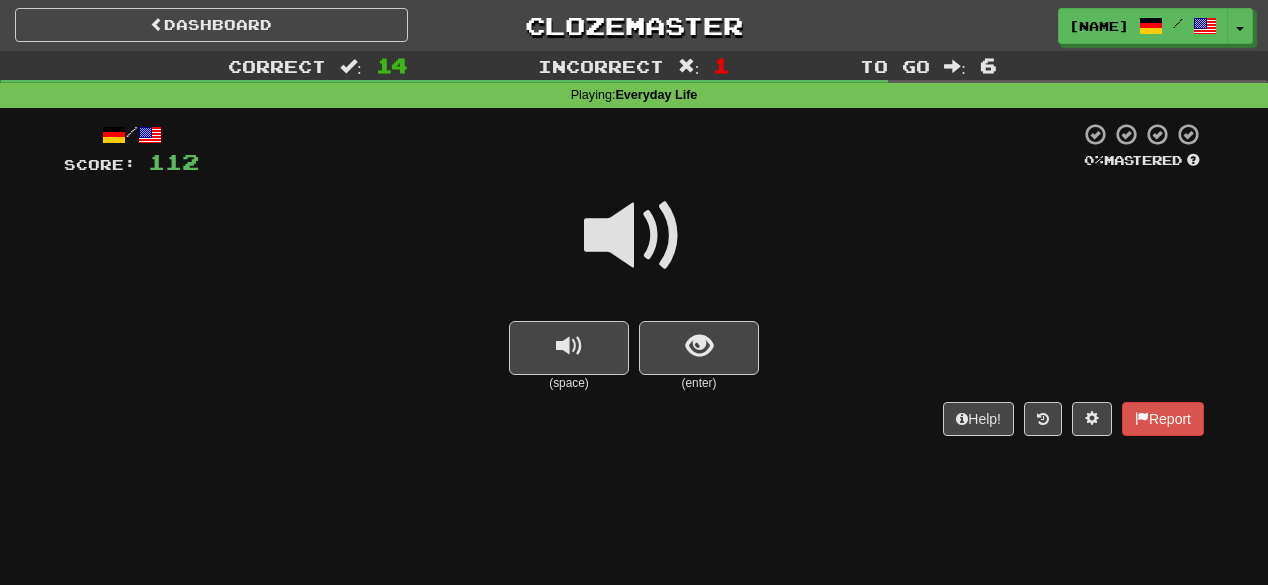 click on "(space) (enter)" at bounding box center [634, 356] 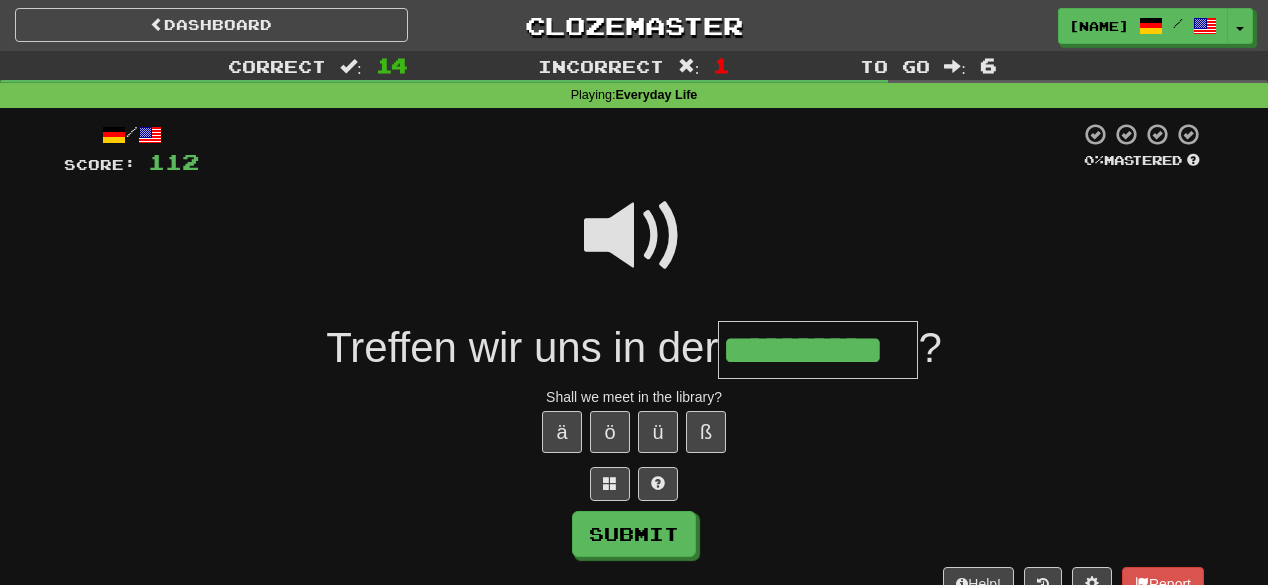 type on "**********" 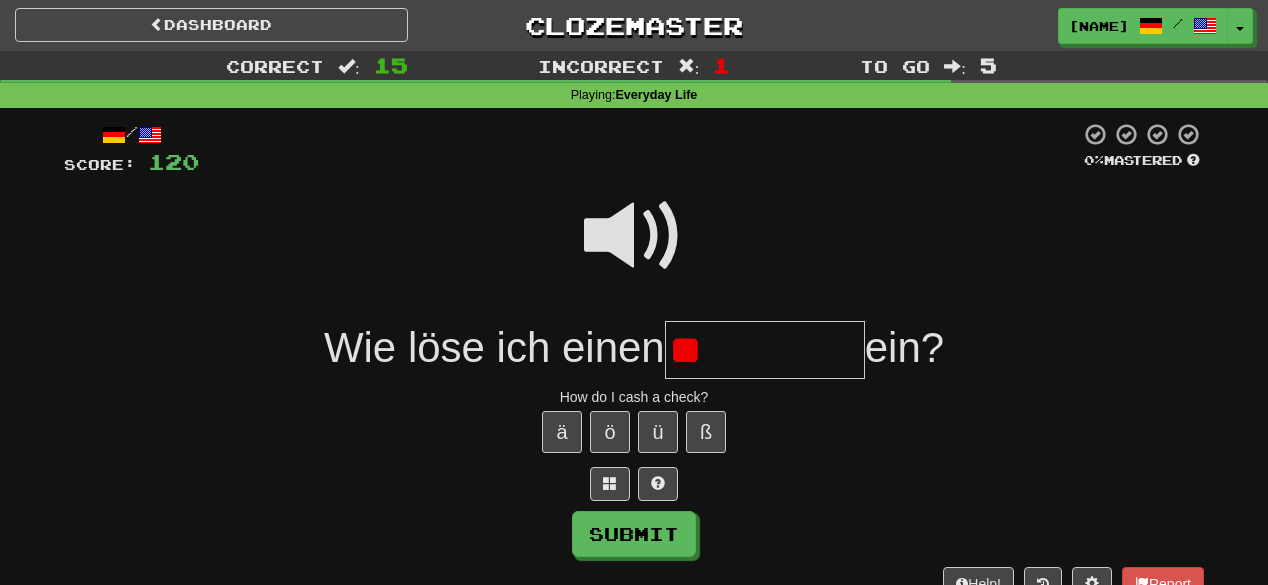 type on "*" 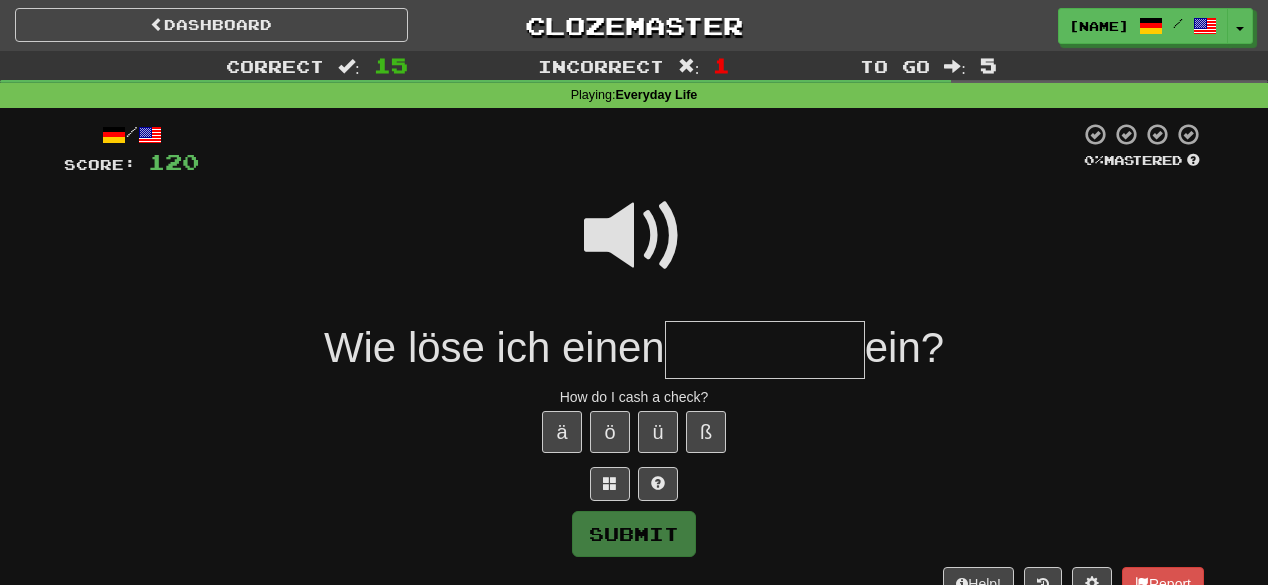type on "*" 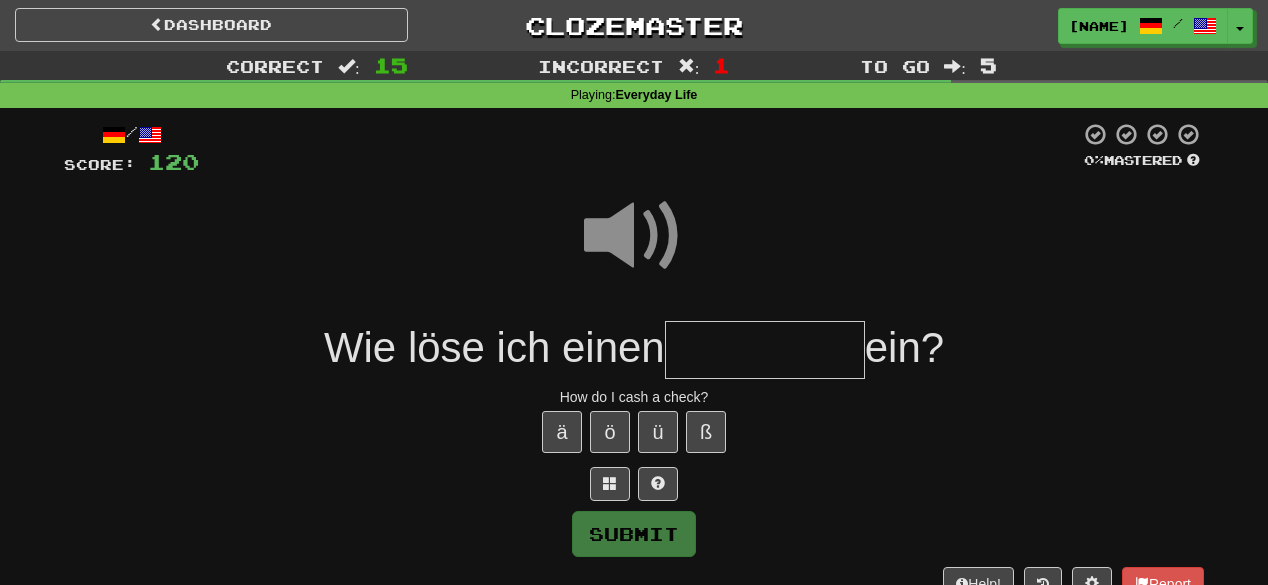 click at bounding box center (765, 350) 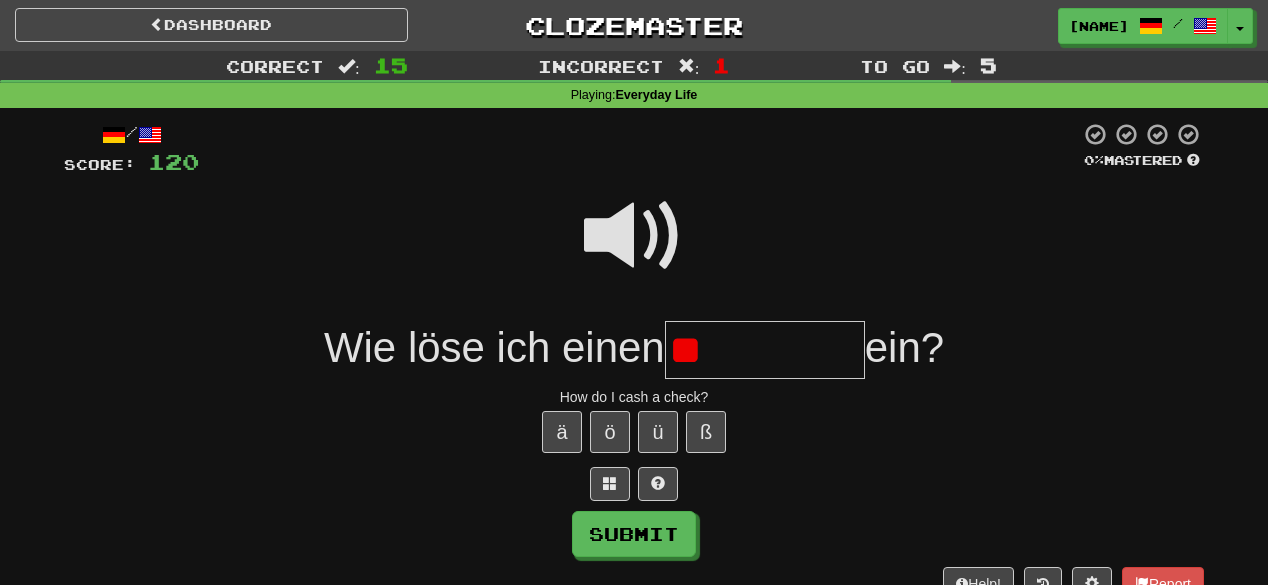 type on "*" 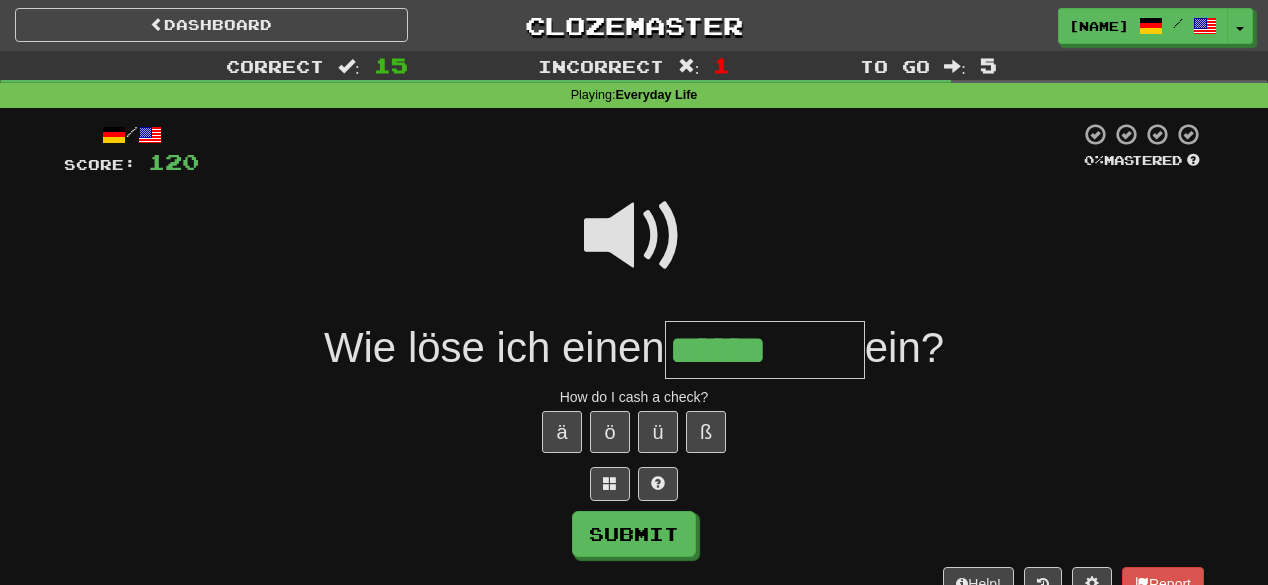type on "******" 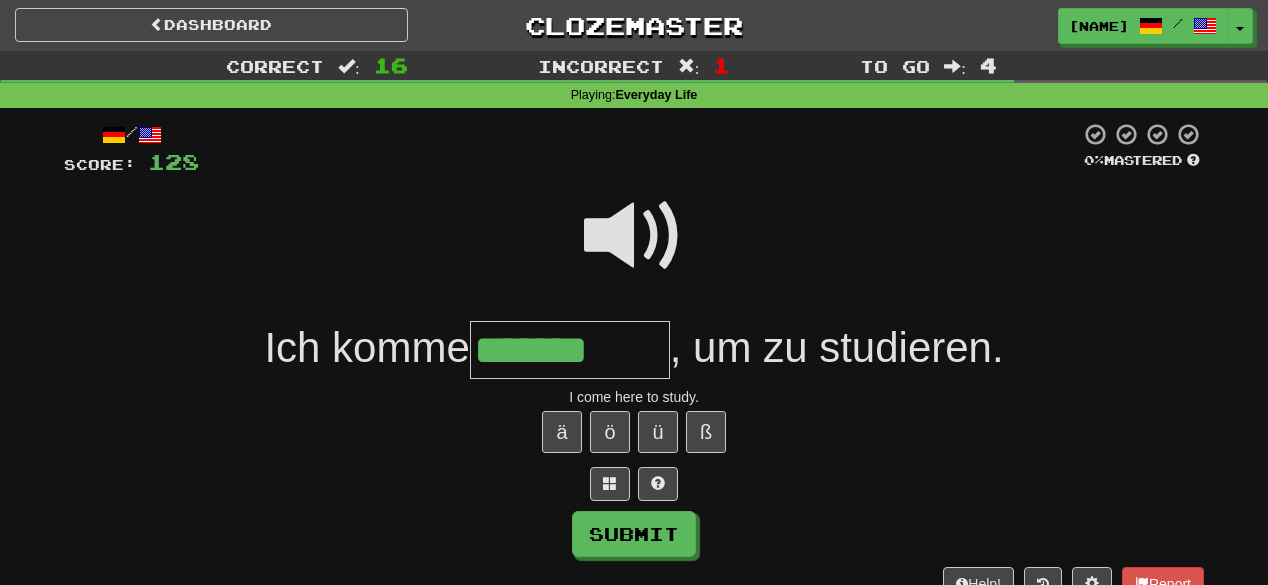 type on "*******" 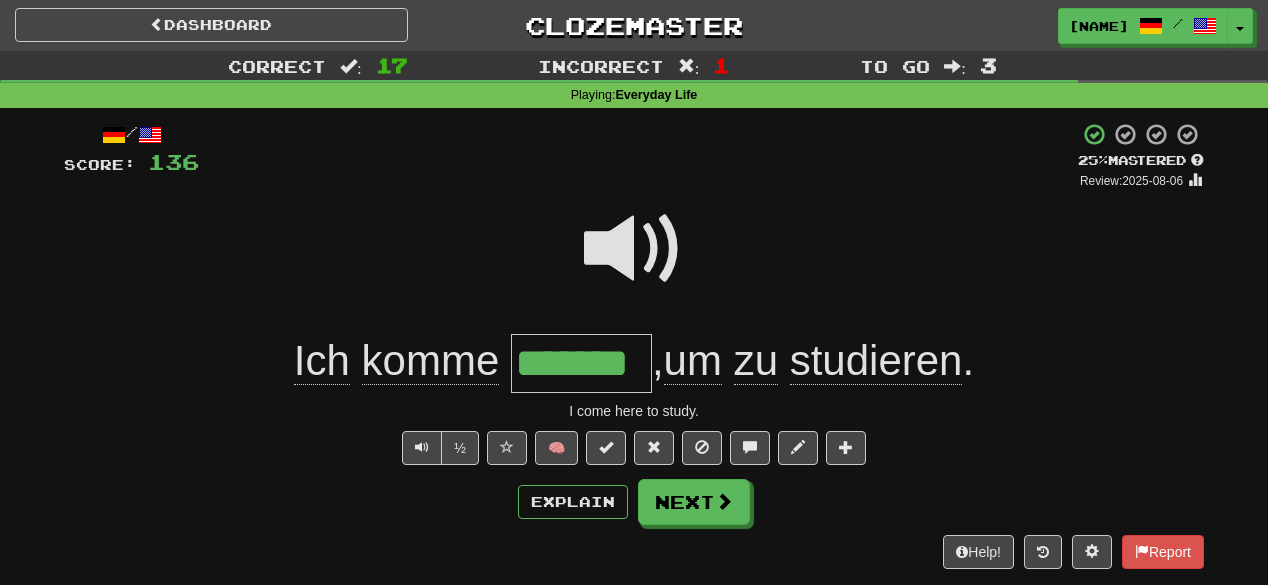 click at bounding box center (634, 262) 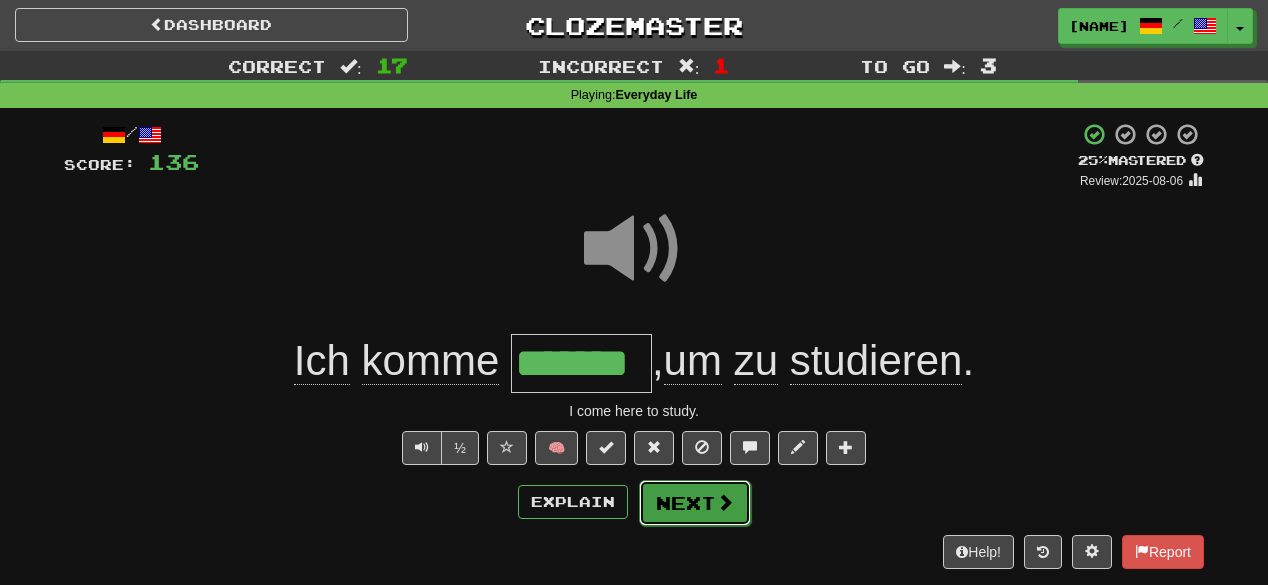 click on "Next" at bounding box center [695, 503] 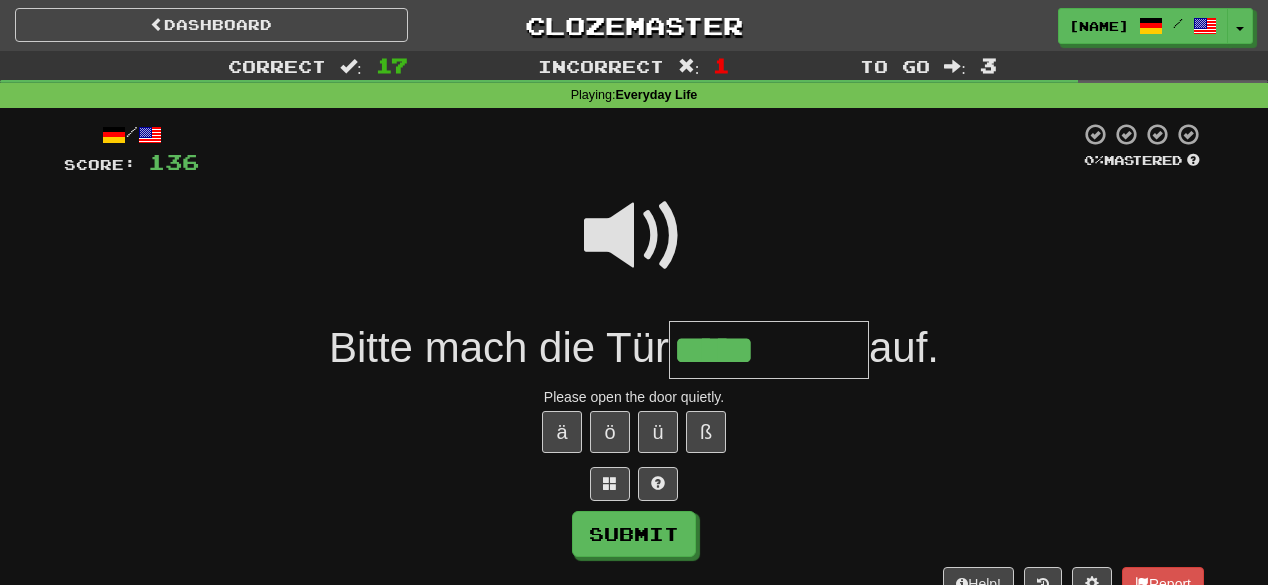 type on "*****" 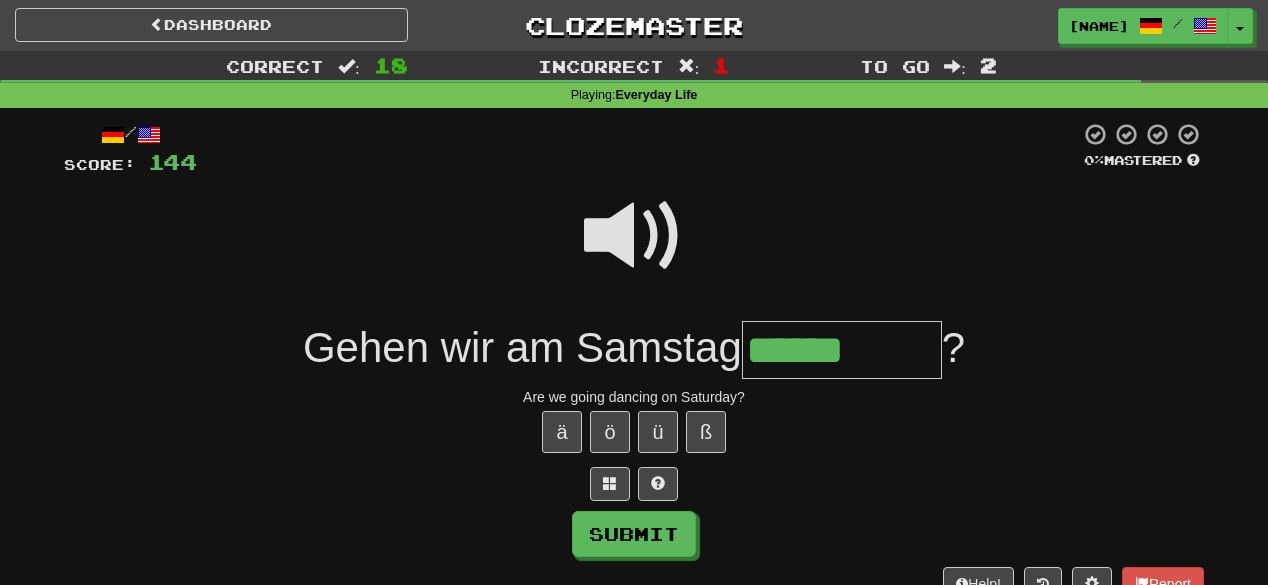 type on "******" 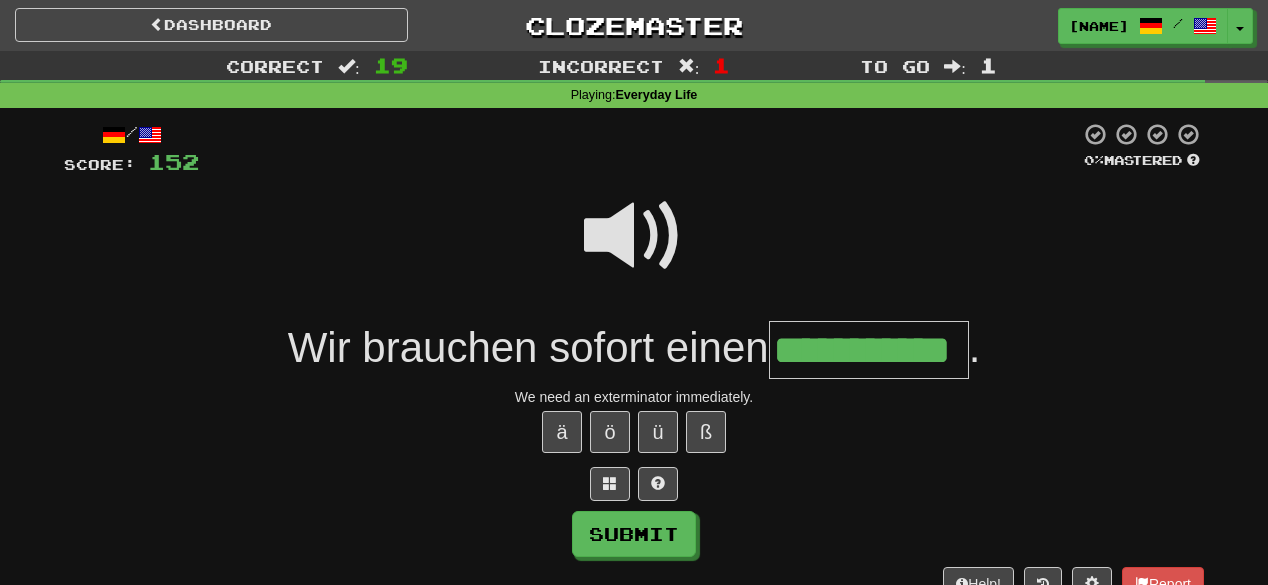 scroll, scrollTop: 0, scrollLeft: 59, axis: horizontal 